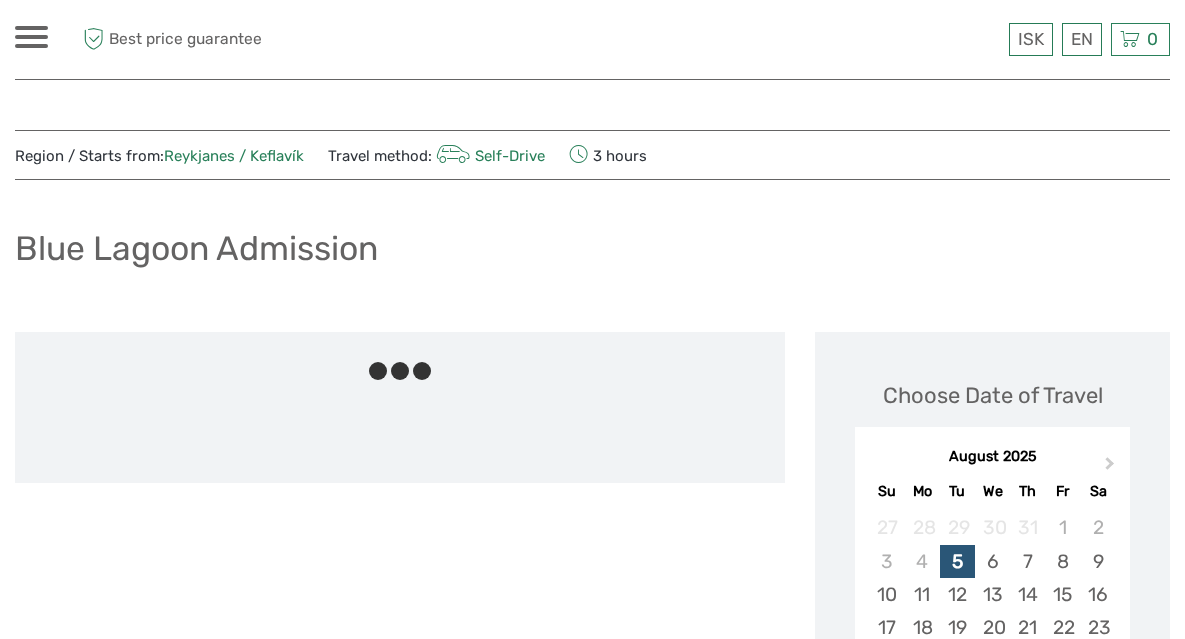scroll, scrollTop: 0, scrollLeft: 0, axis: both 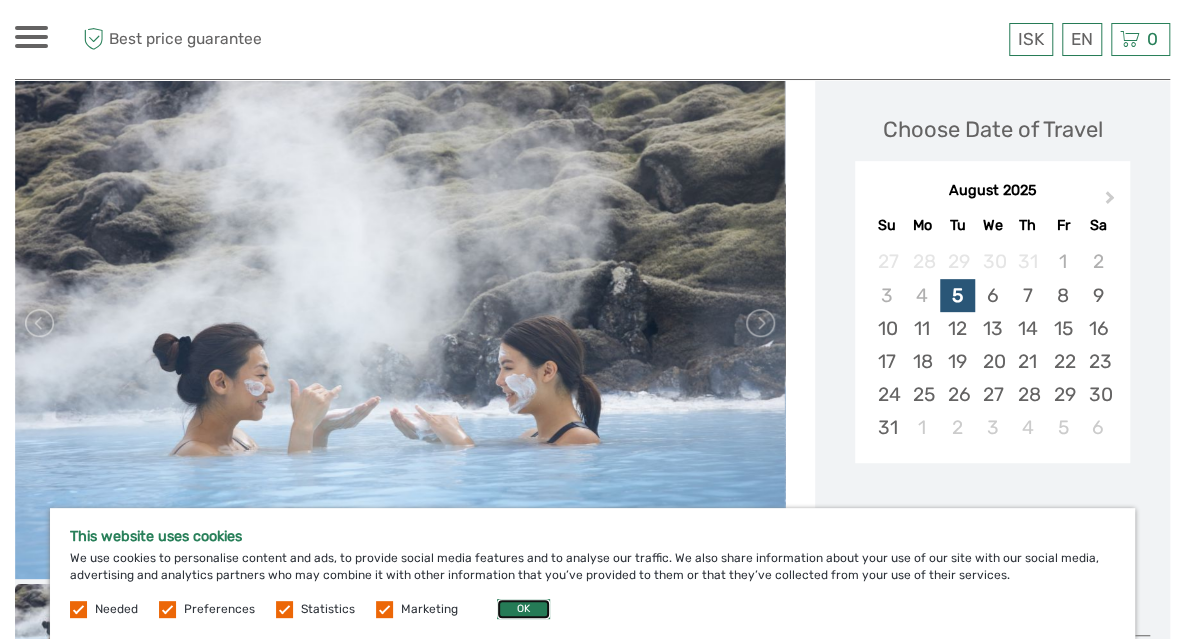 click on "OK" at bounding box center [523, 609] 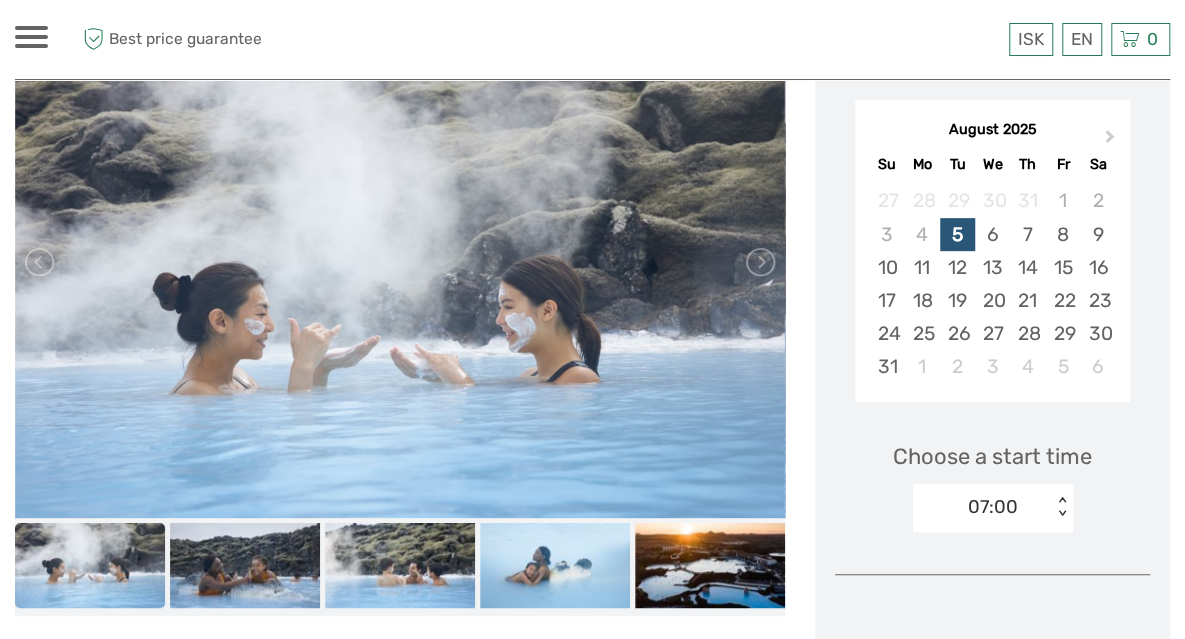 scroll, scrollTop: 324, scrollLeft: 0, axis: vertical 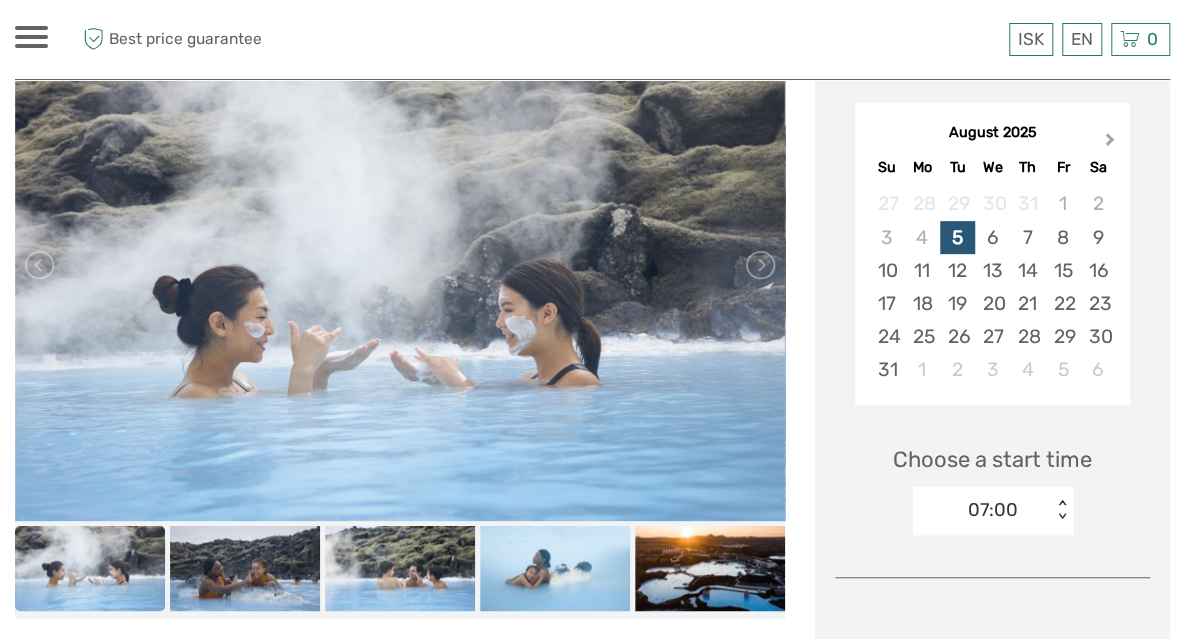 click on "Next Month" at bounding box center (1110, 143) 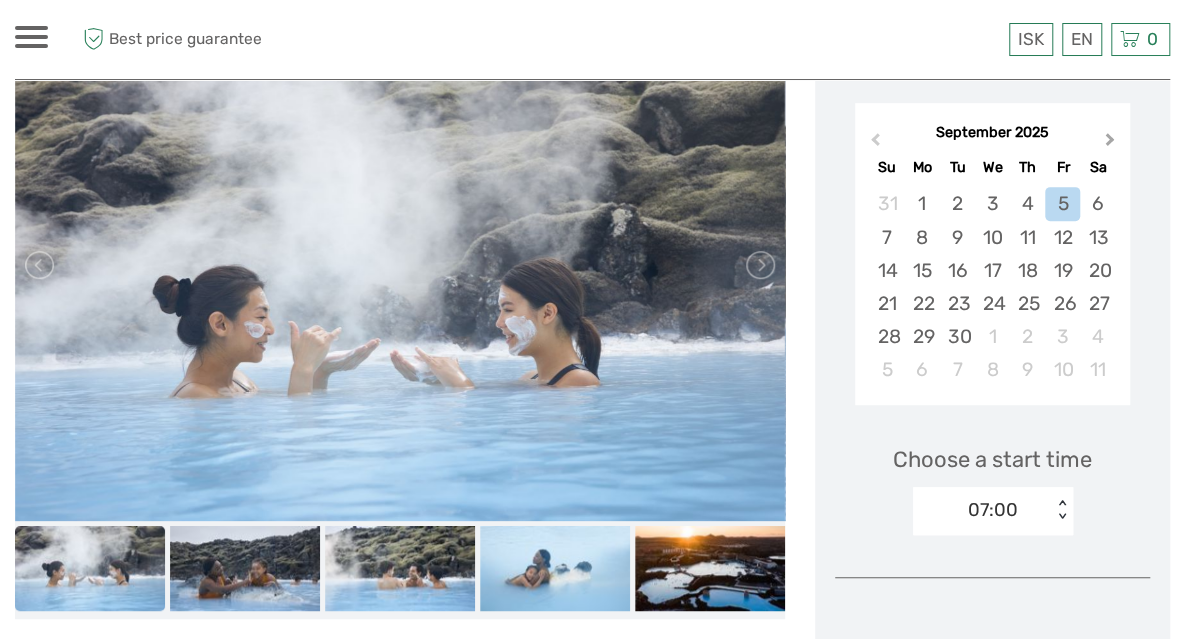 click on "Next Month" at bounding box center [1110, 143] 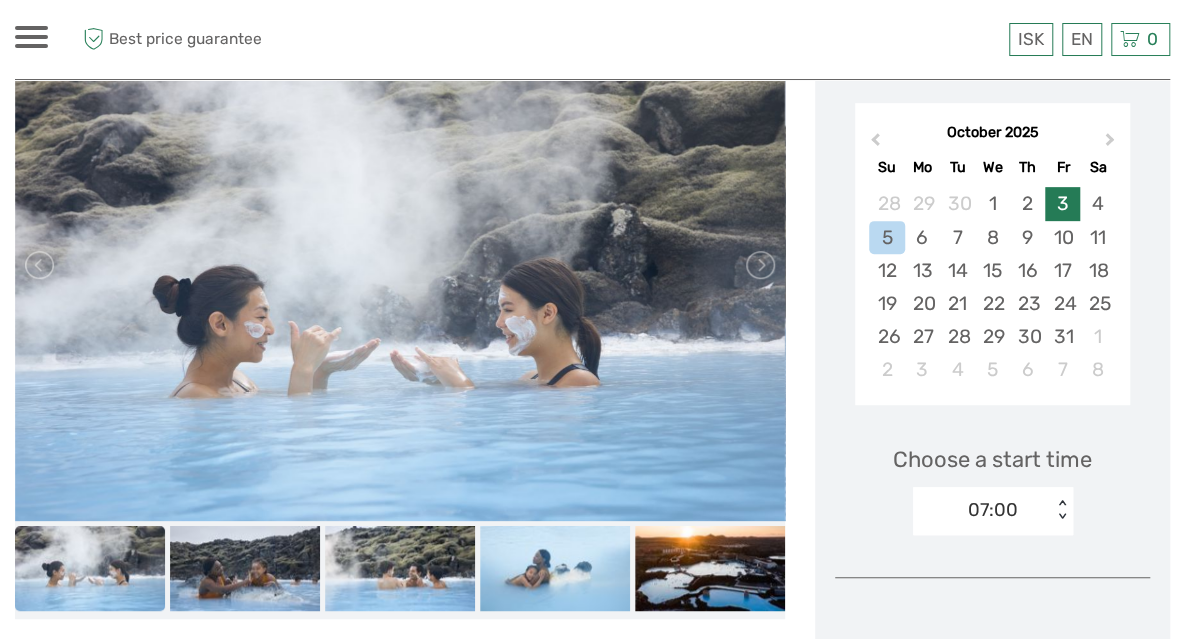 click on "3" at bounding box center (1062, 203) 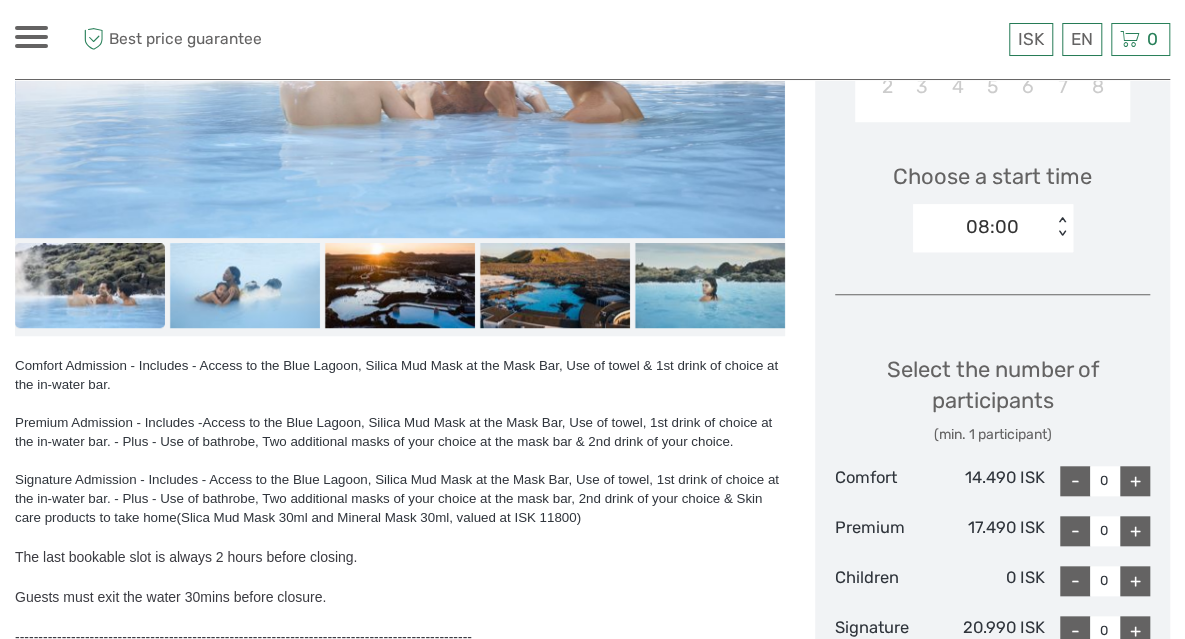 scroll, scrollTop: 609, scrollLeft: 0, axis: vertical 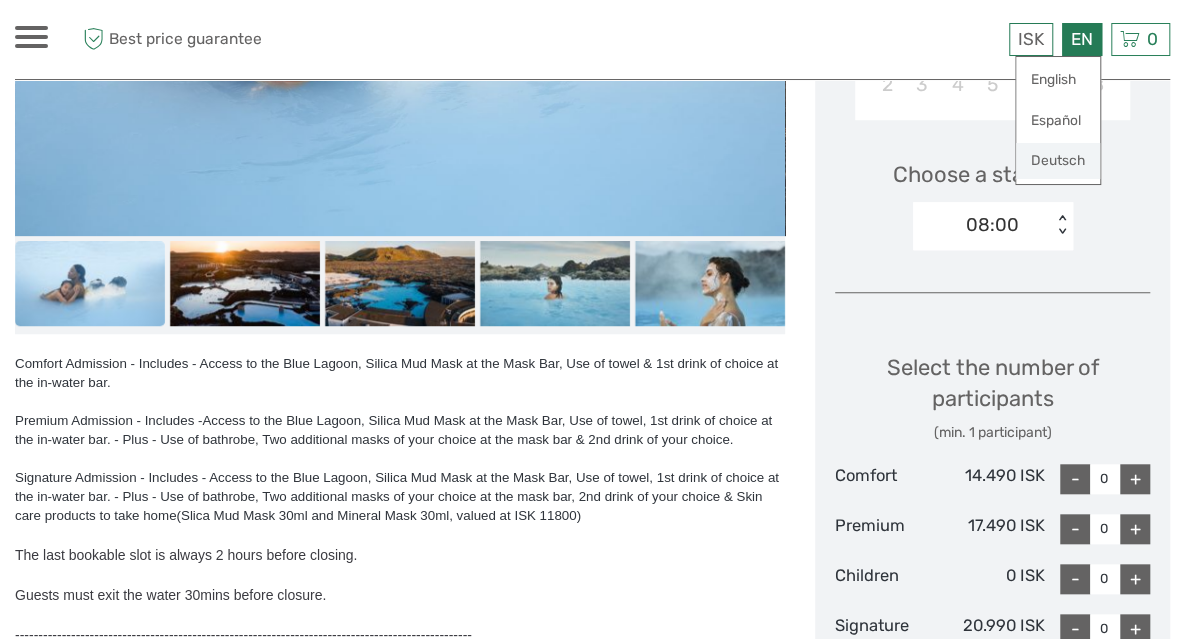 click on "Deutsch" at bounding box center [1058, 161] 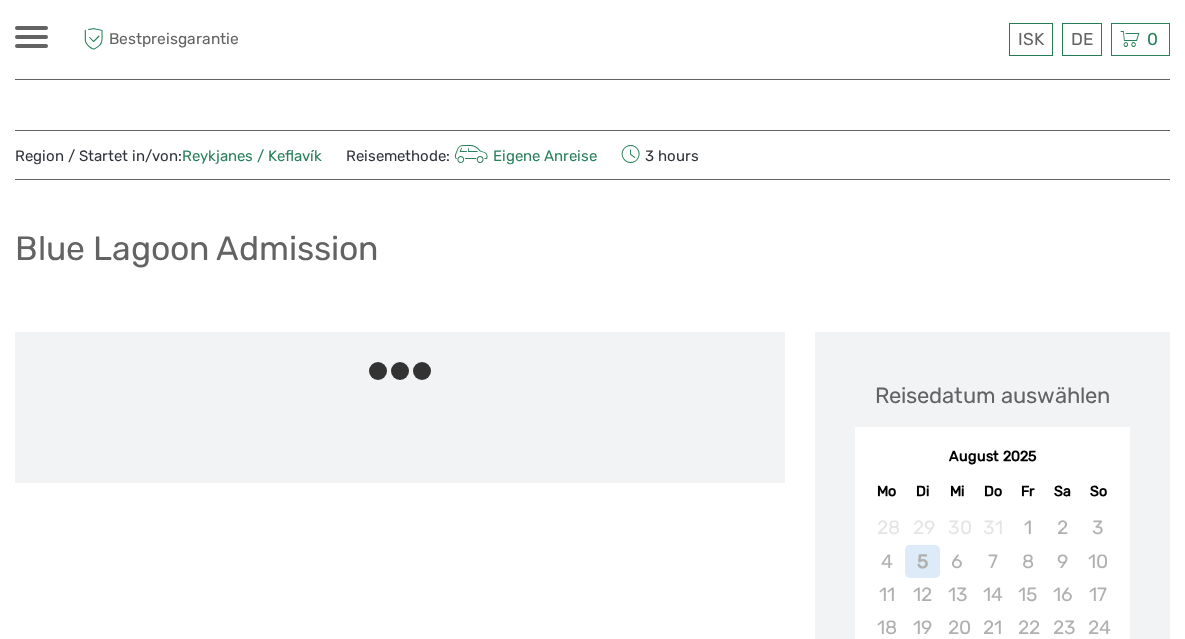 scroll, scrollTop: 0, scrollLeft: 0, axis: both 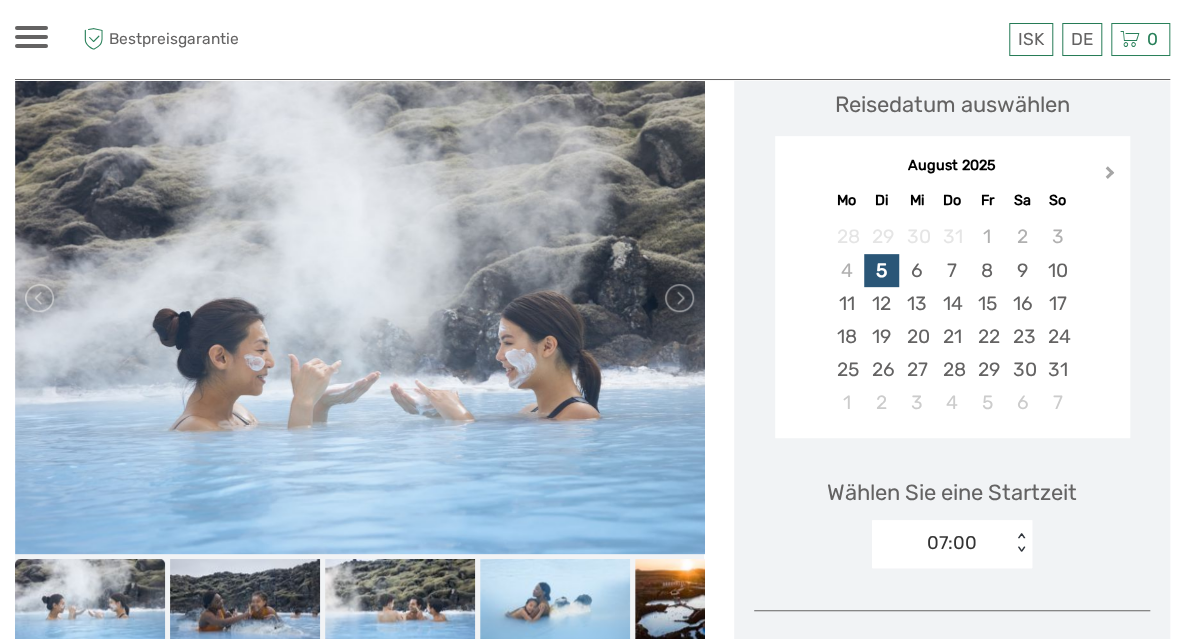 click on "Next Month" at bounding box center (1110, 176) 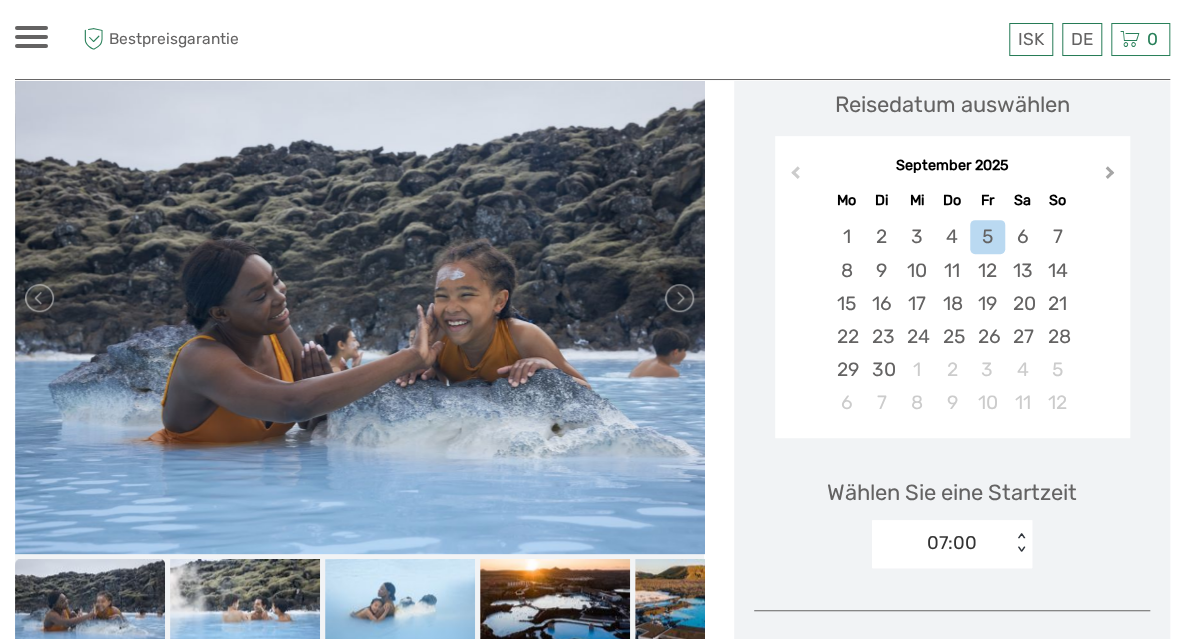 click on "Next Month" at bounding box center [1110, 176] 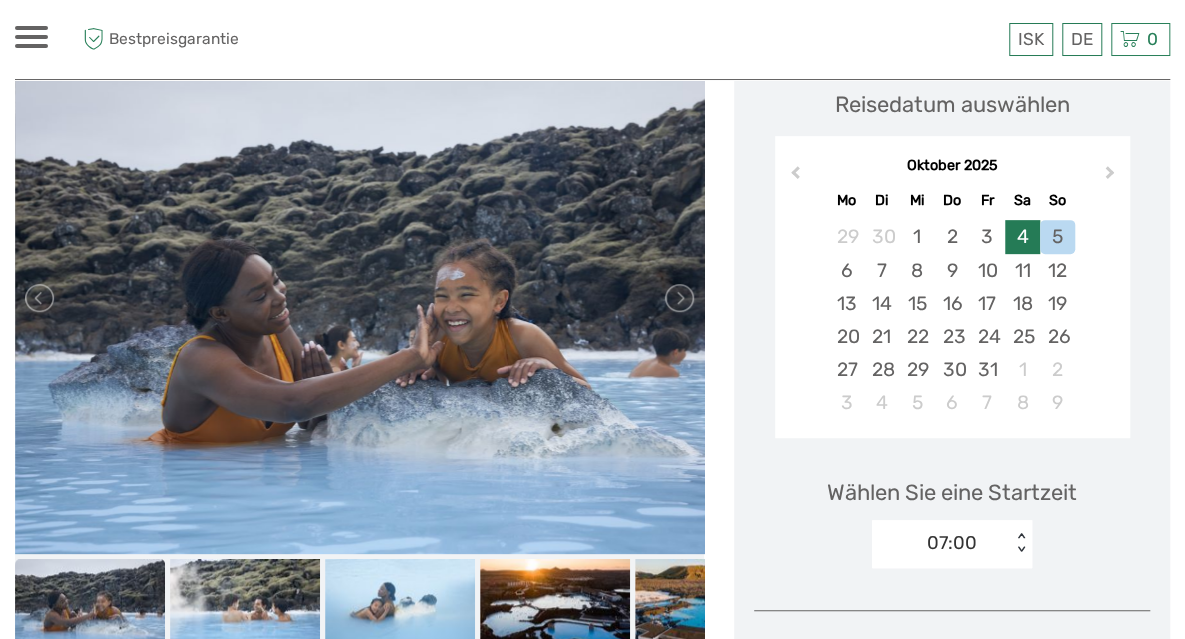 click on "4" at bounding box center [1022, 236] 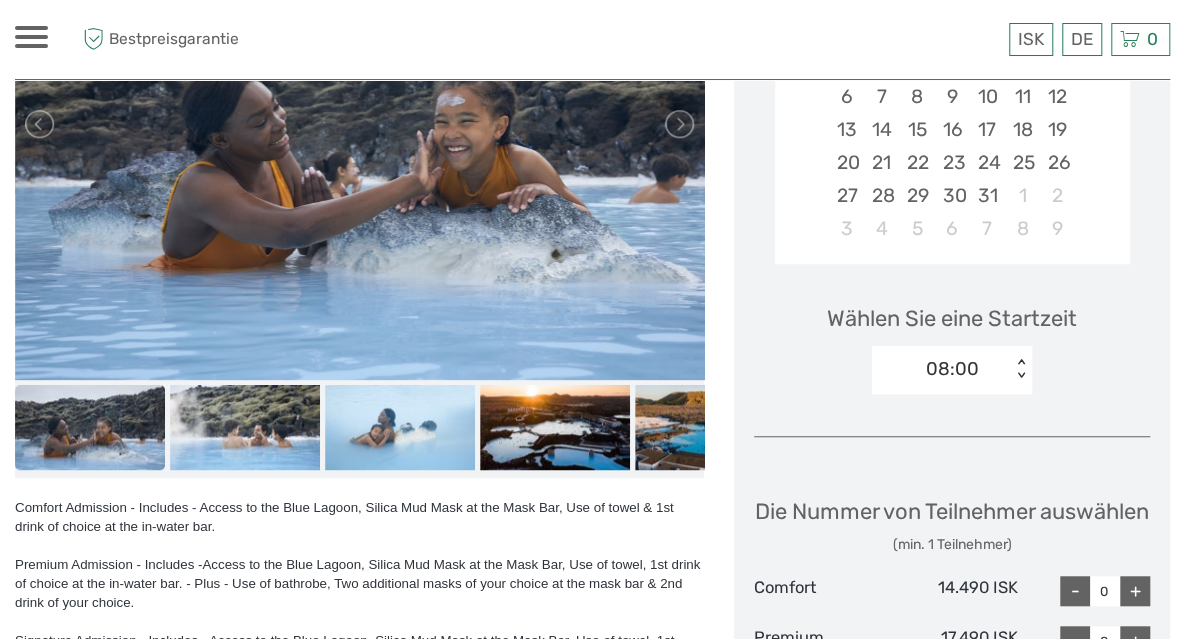 scroll, scrollTop: 478, scrollLeft: 0, axis: vertical 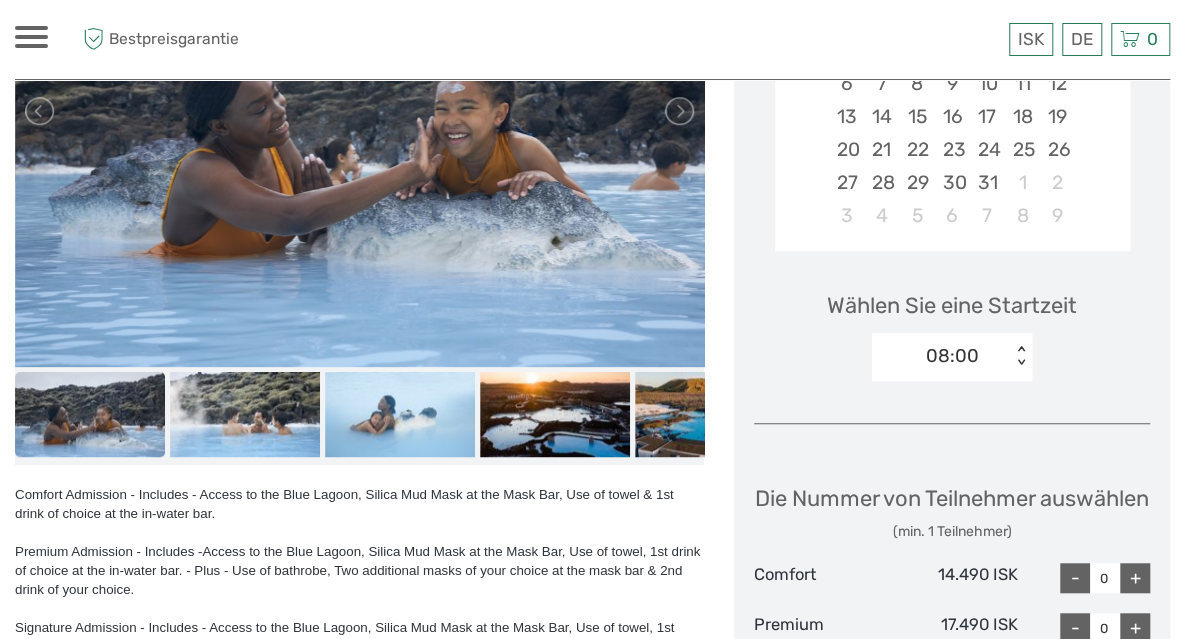 click at bounding box center (359, 532) 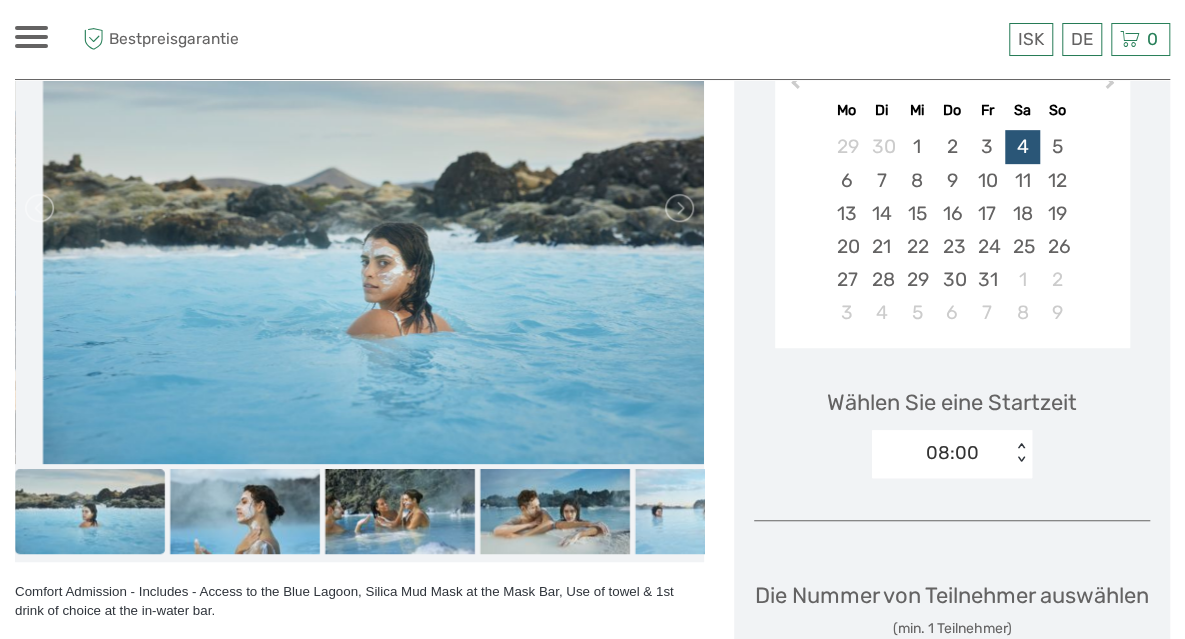 scroll, scrollTop: 377, scrollLeft: 0, axis: vertical 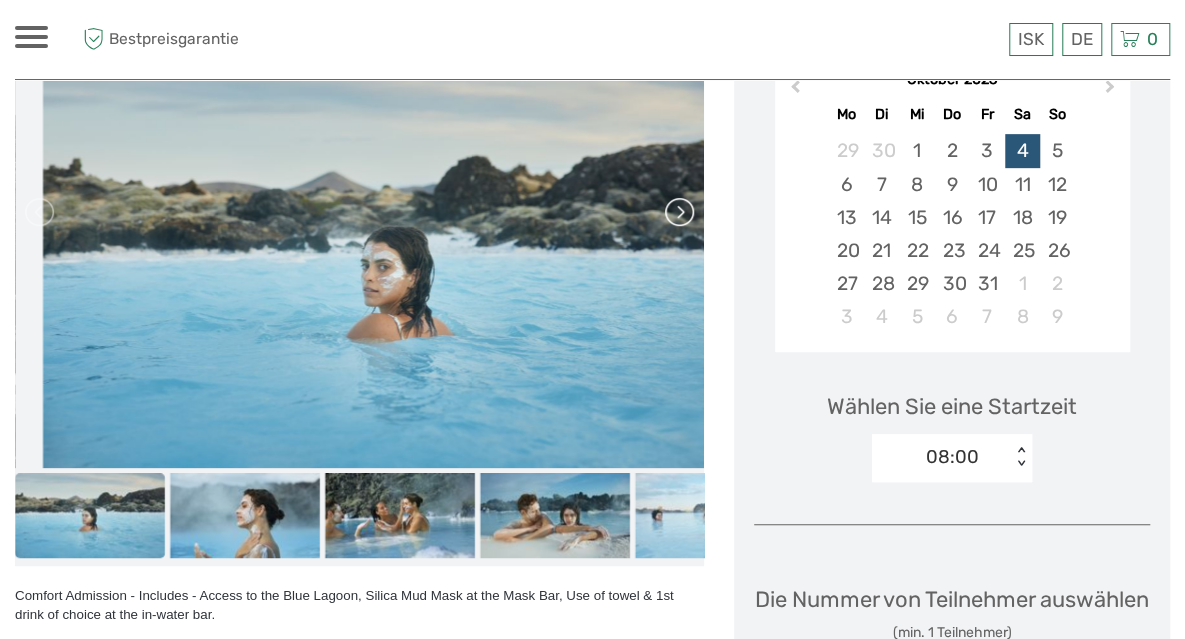 click at bounding box center (678, 212) 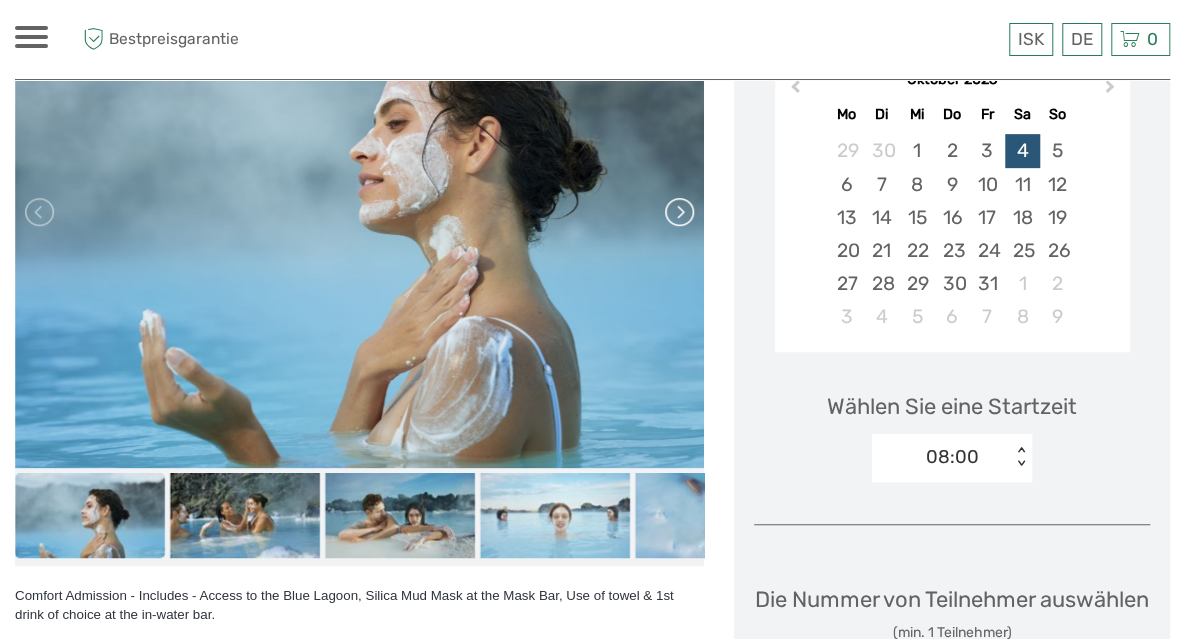 click at bounding box center (678, 212) 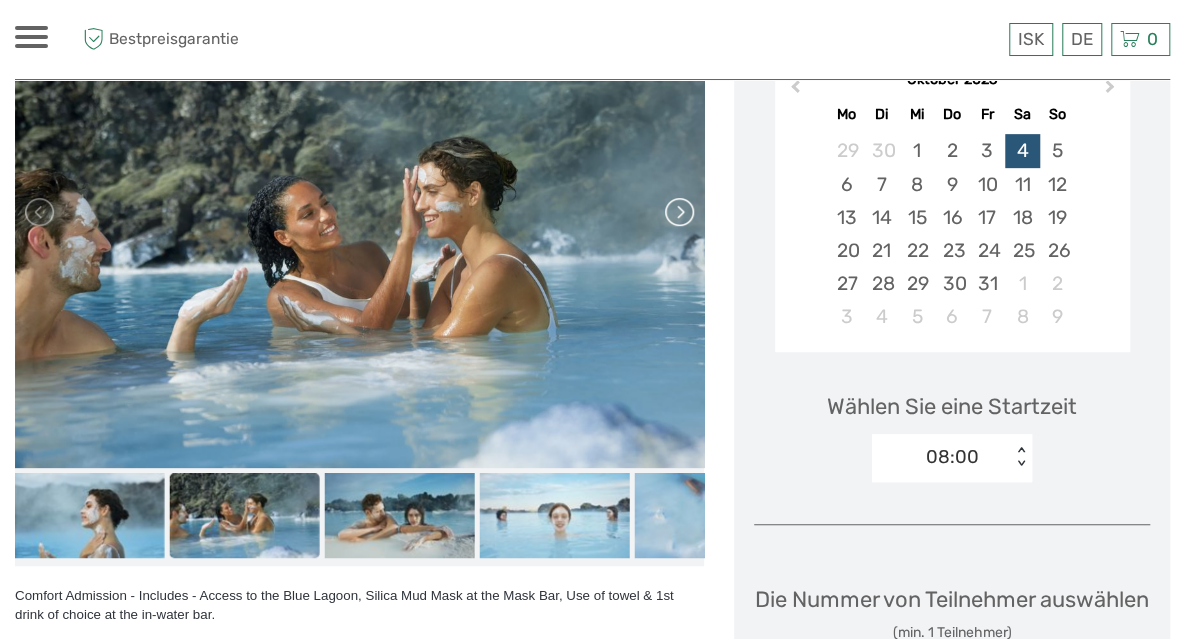 click at bounding box center [678, 212] 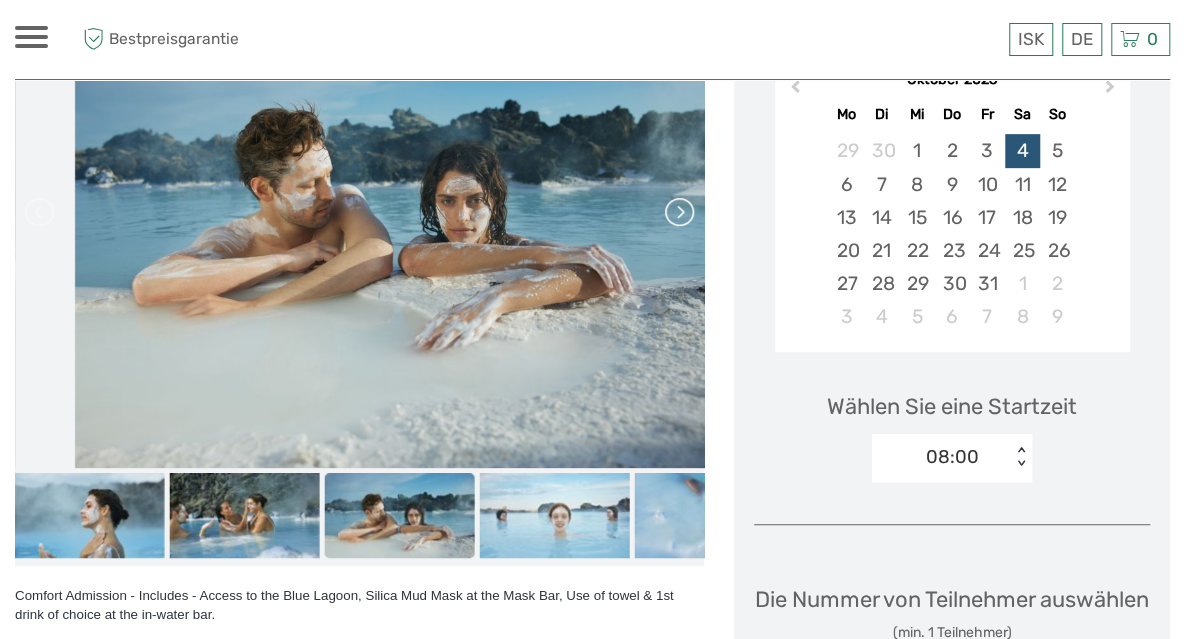 click at bounding box center [678, 212] 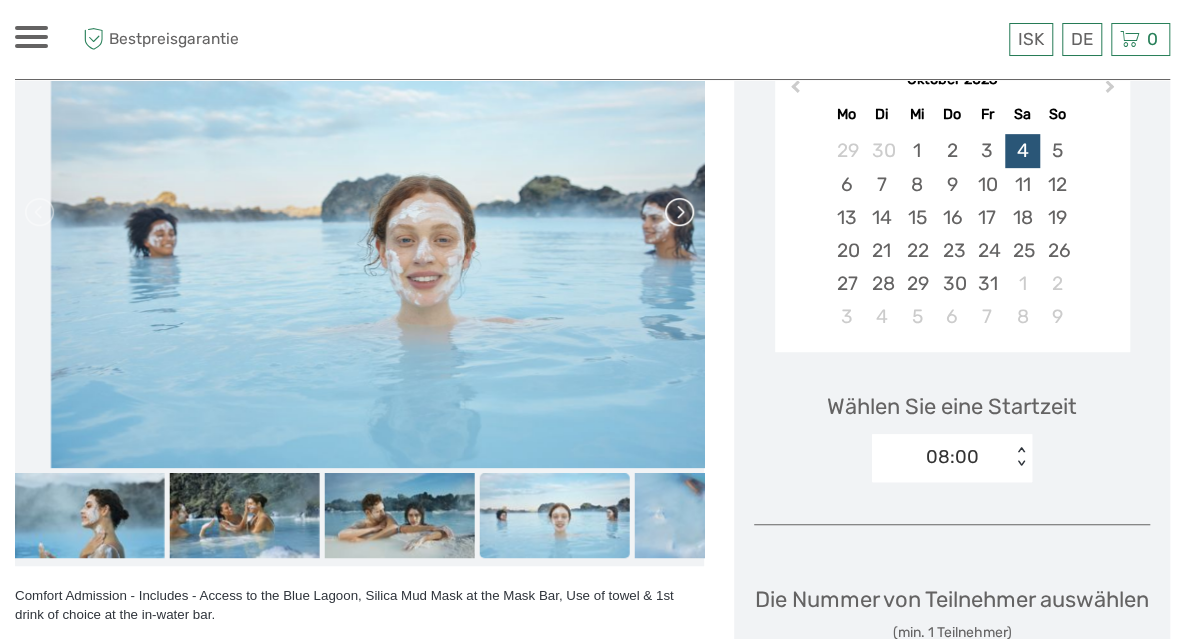 click at bounding box center [678, 212] 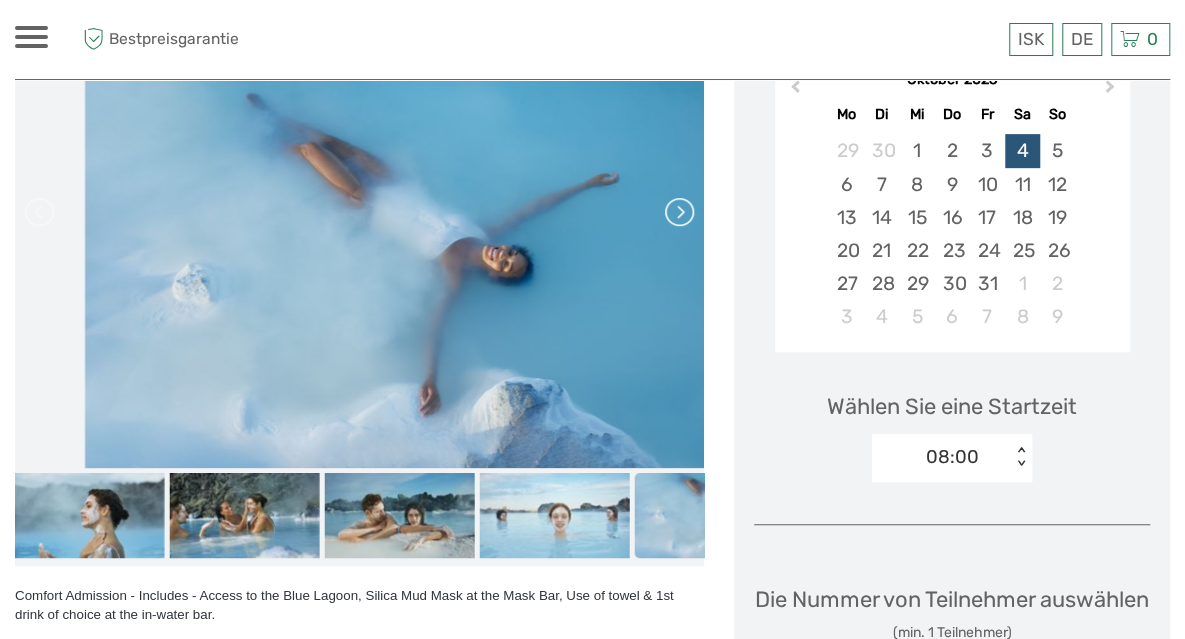 click at bounding box center [678, 212] 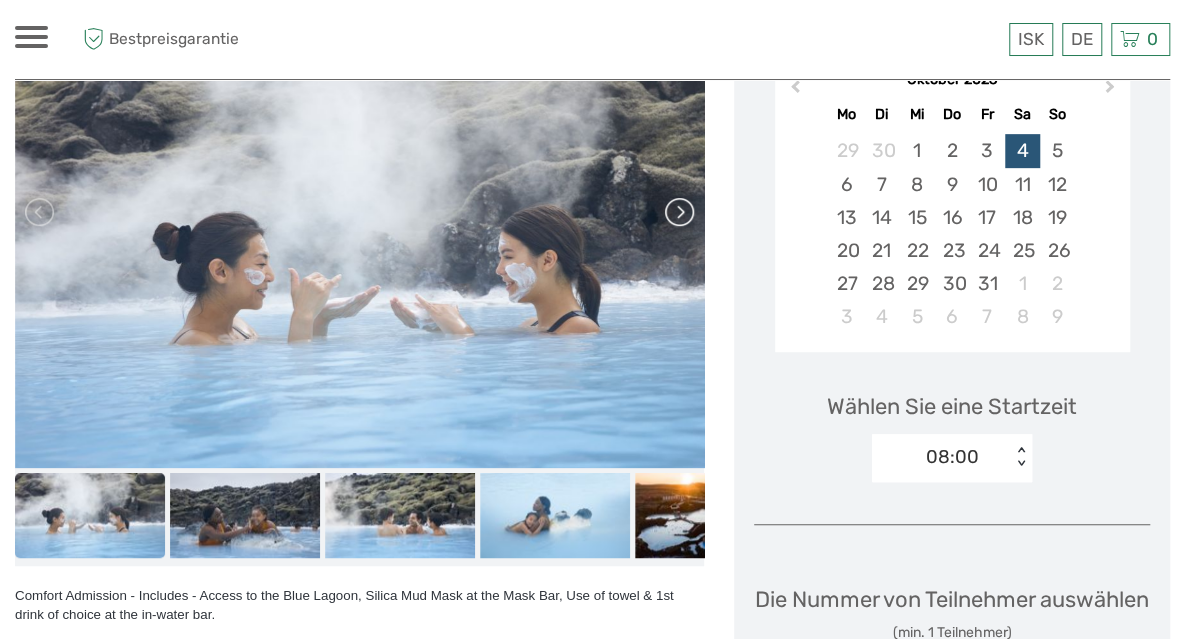 click at bounding box center [678, 212] 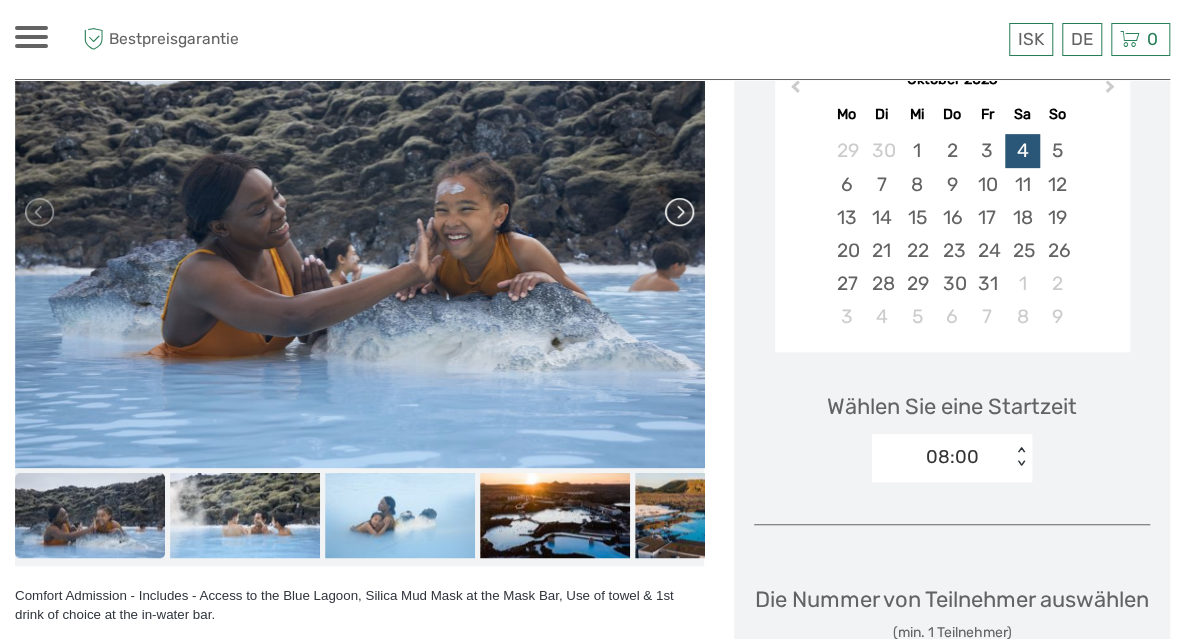 click at bounding box center [678, 212] 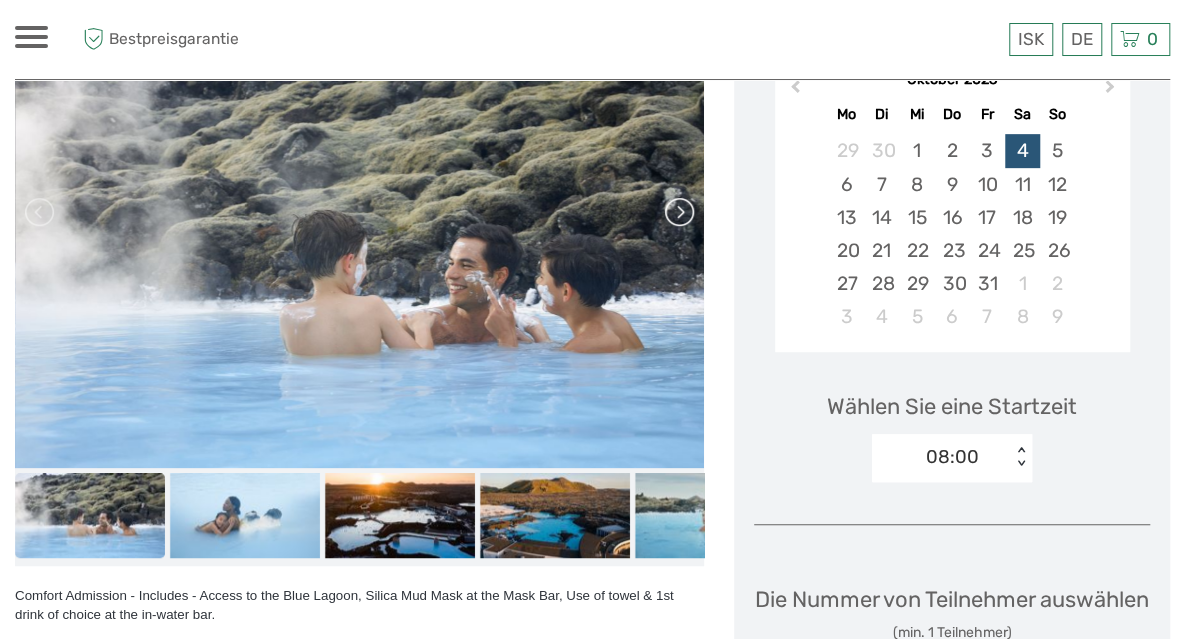 click at bounding box center [678, 212] 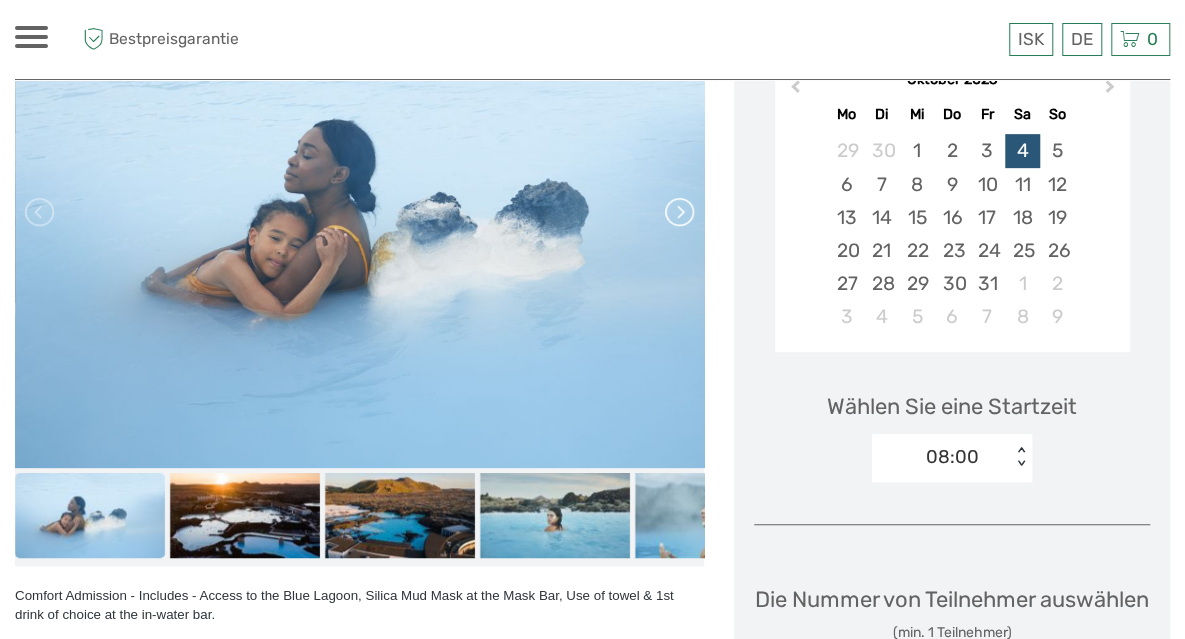 click at bounding box center (678, 212) 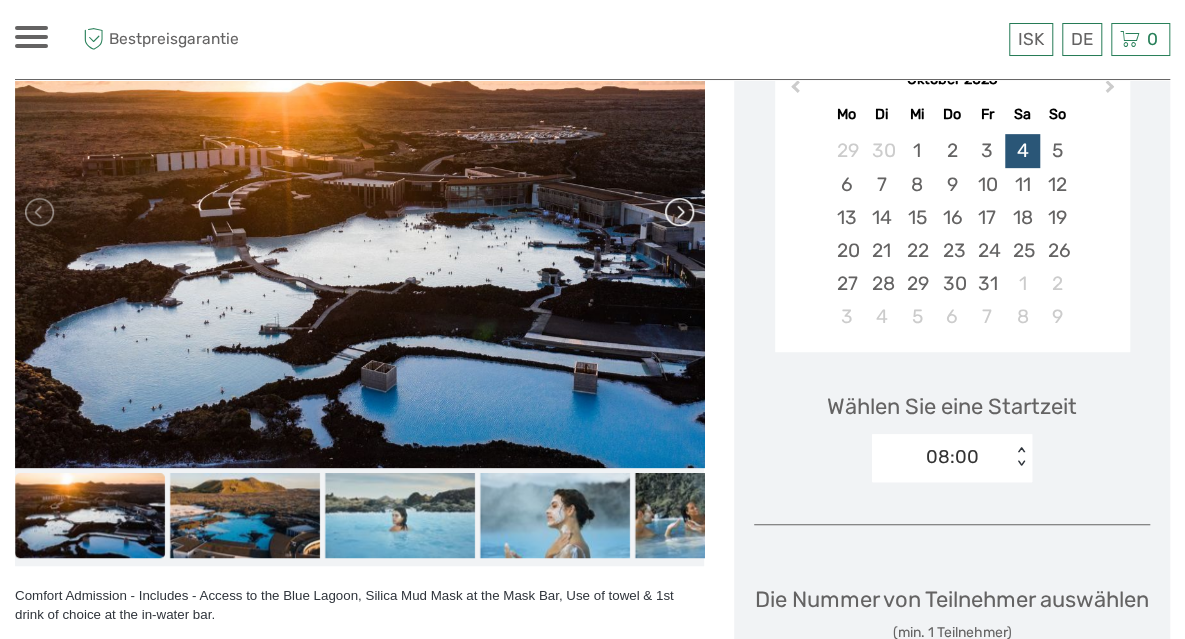 click at bounding box center [678, 212] 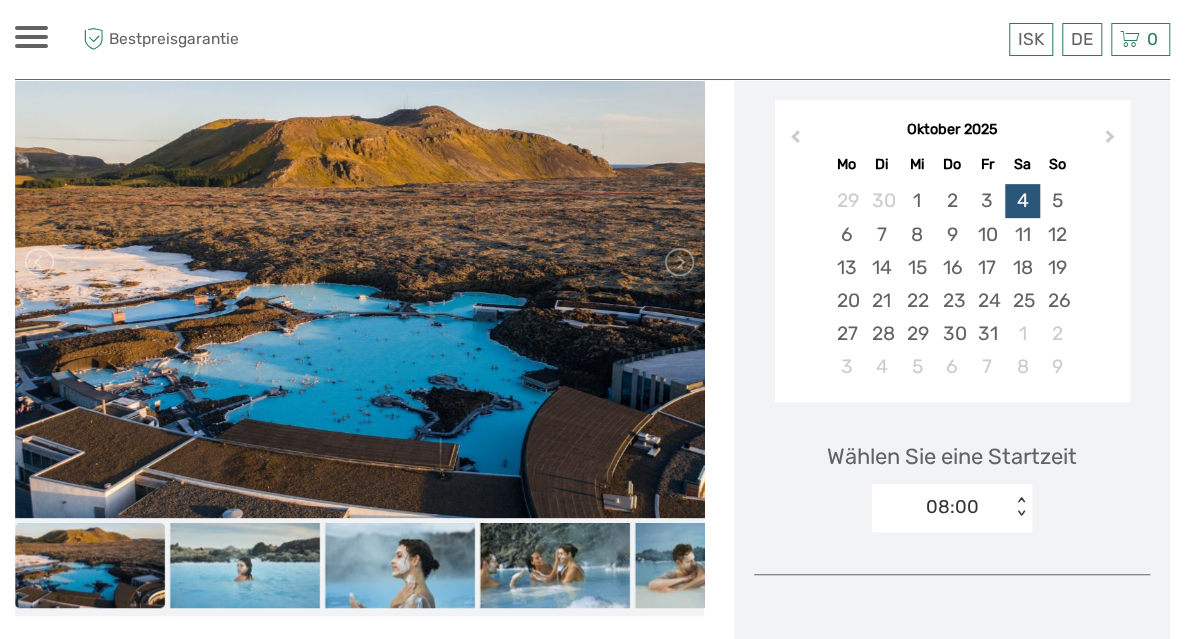 scroll, scrollTop: 325, scrollLeft: 0, axis: vertical 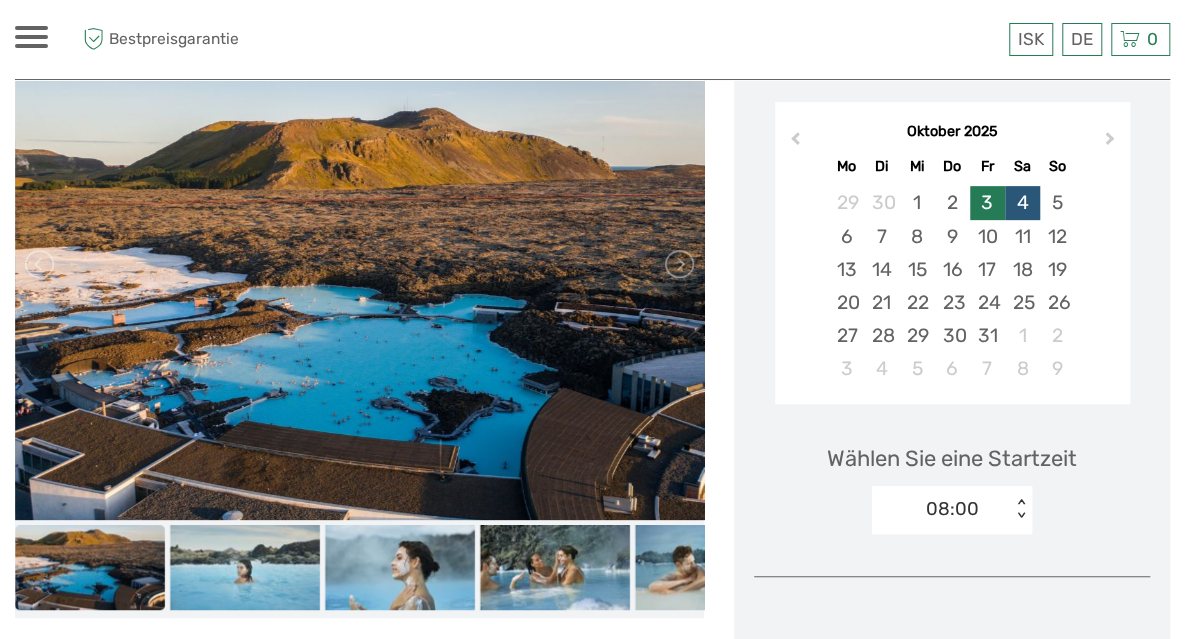 click on "3" at bounding box center (987, 202) 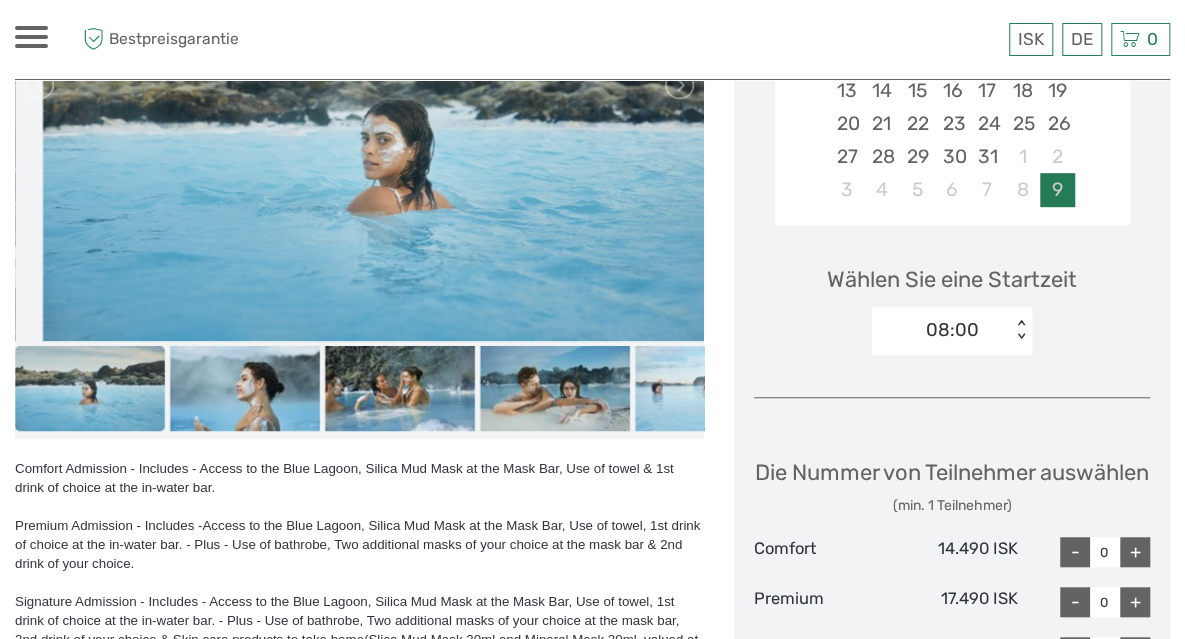 scroll, scrollTop: 515, scrollLeft: 0, axis: vertical 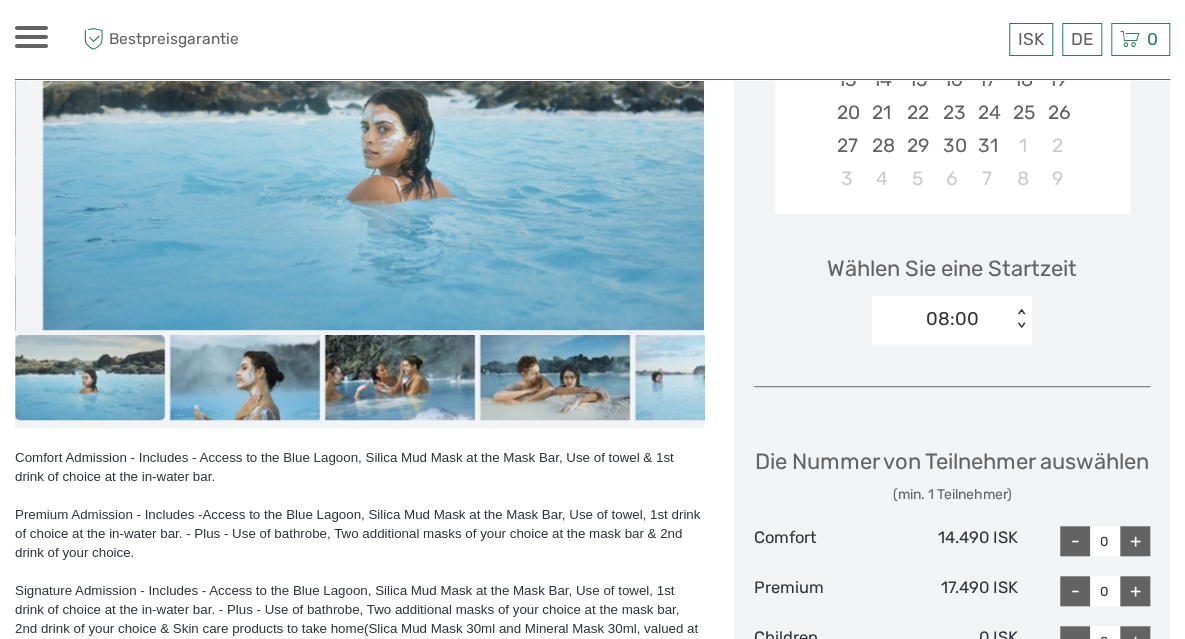 click on "< >" at bounding box center (1021, 319) 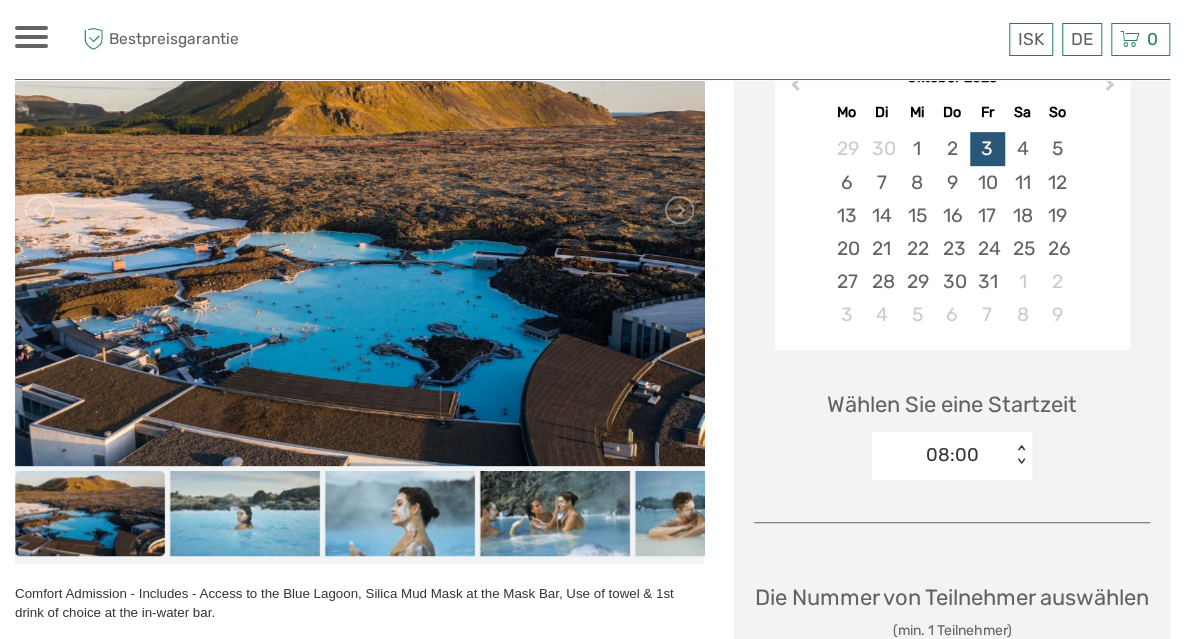 scroll, scrollTop: 378, scrollLeft: 0, axis: vertical 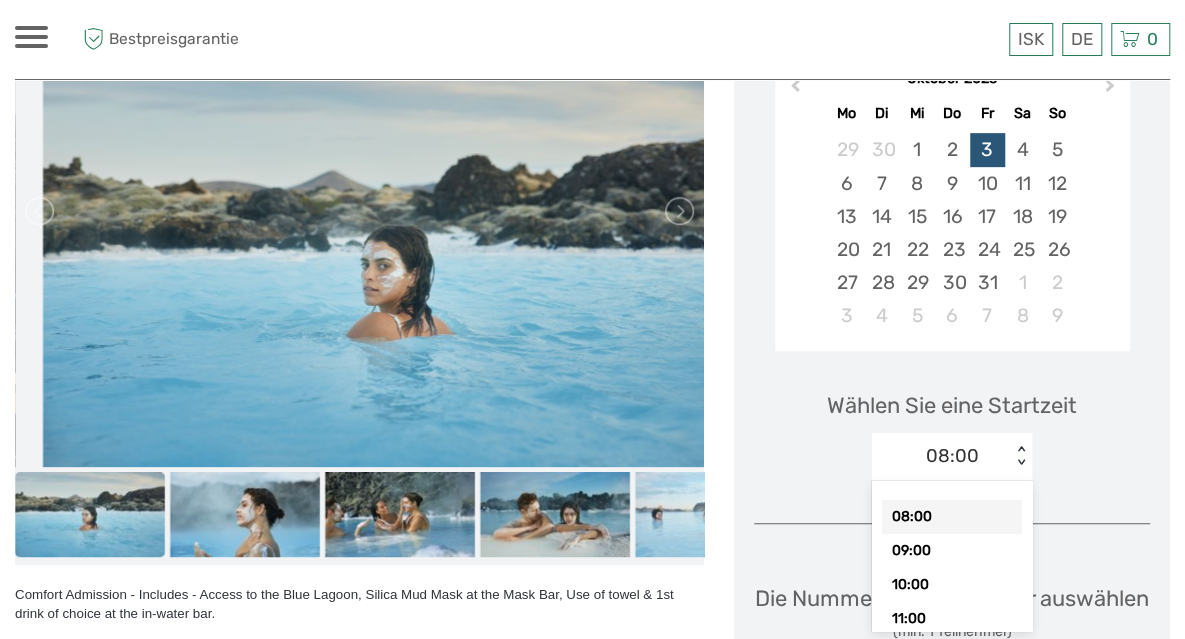 click on "< >" at bounding box center (1021, 456) 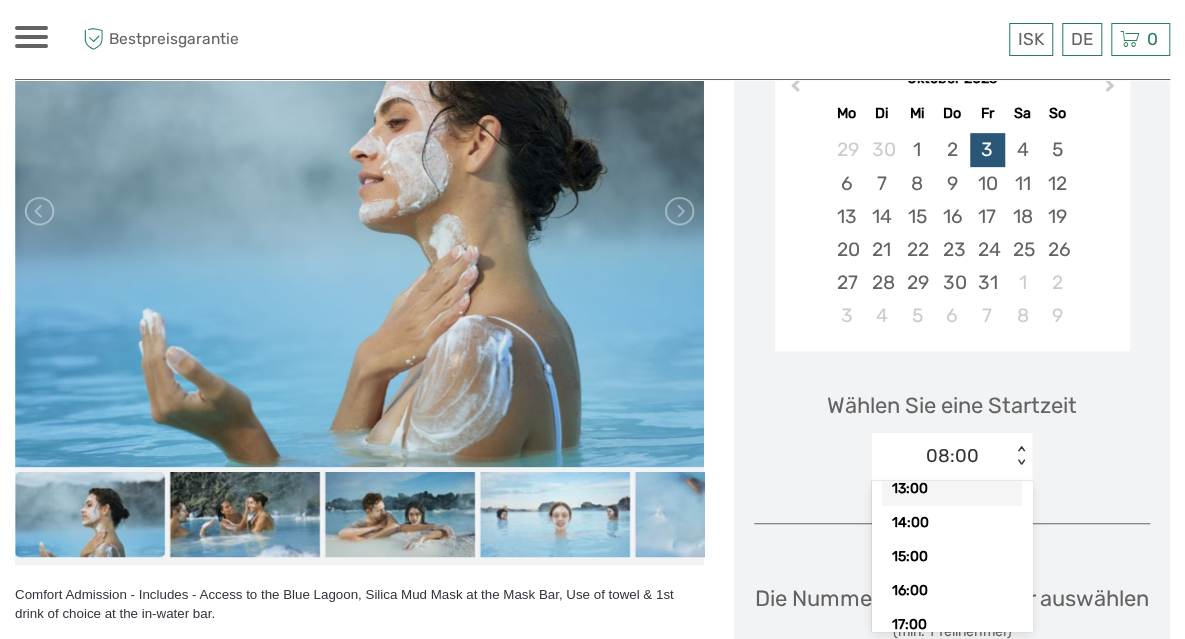 scroll, scrollTop: 199, scrollLeft: 0, axis: vertical 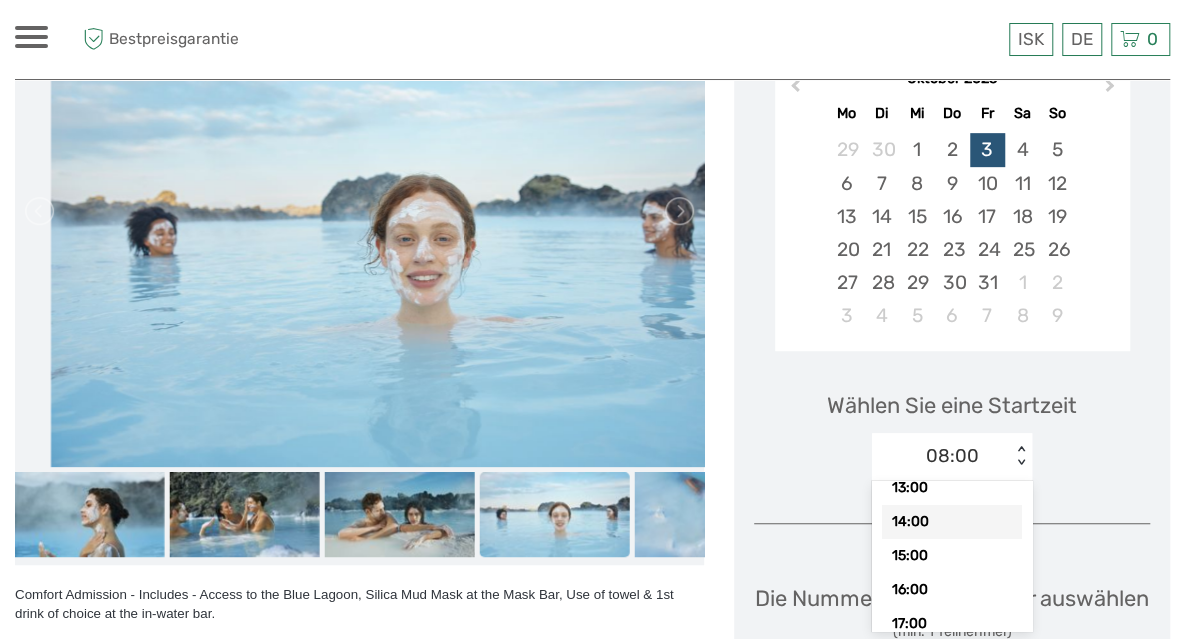click on "14:00" at bounding box center (952, 522) 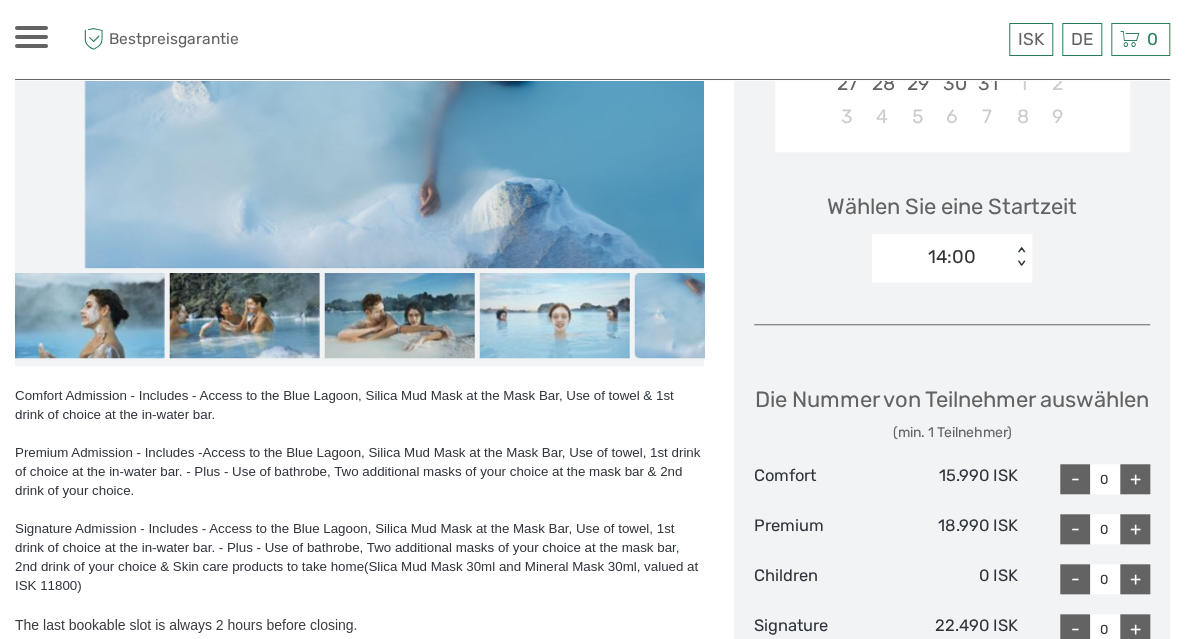 scroll, scrollTop: 578, scrollLeft: 0, axis: vertical 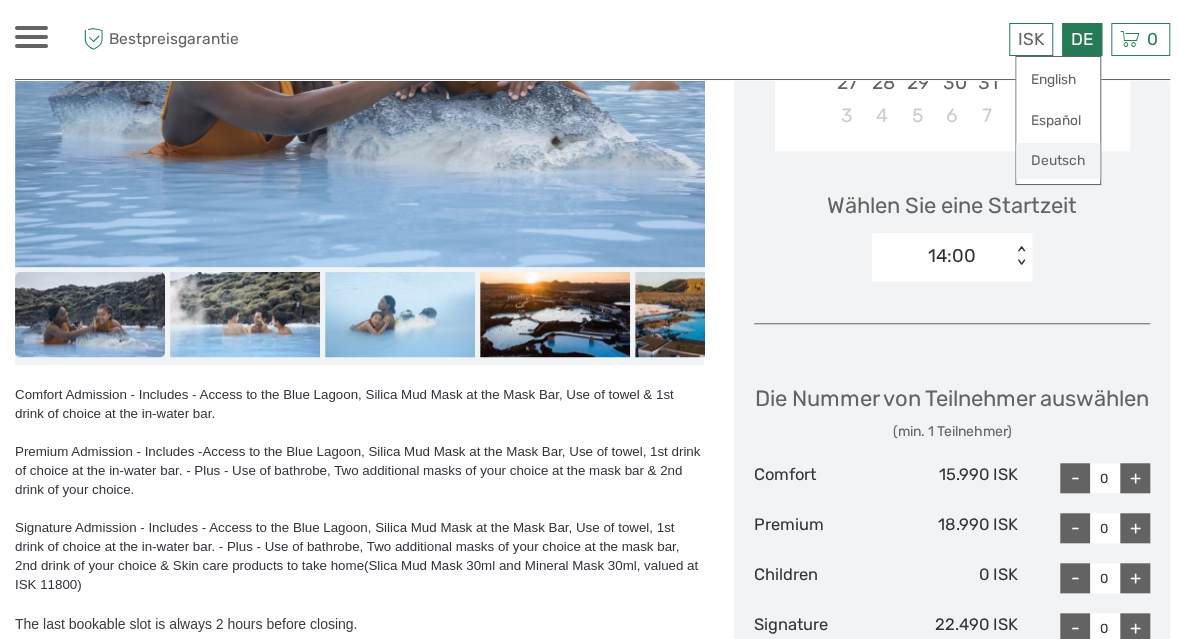 click on "Deutsch" at bounding box center [1058, 161] 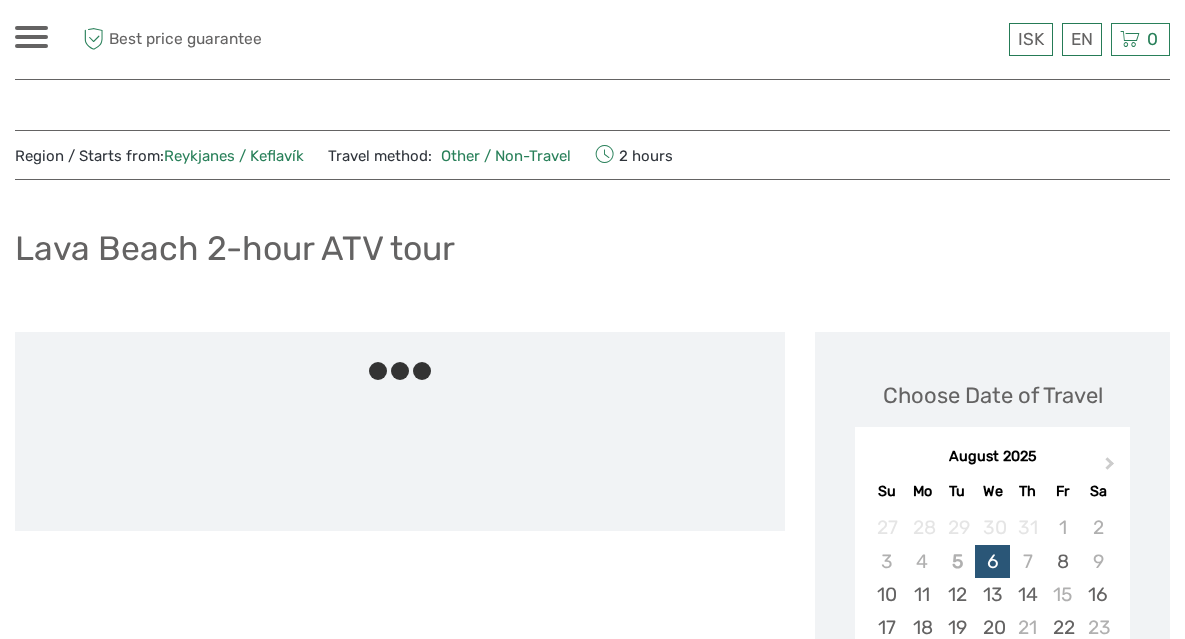 scroll, scrollTop: 0, scrollLeft: 0, axis: both 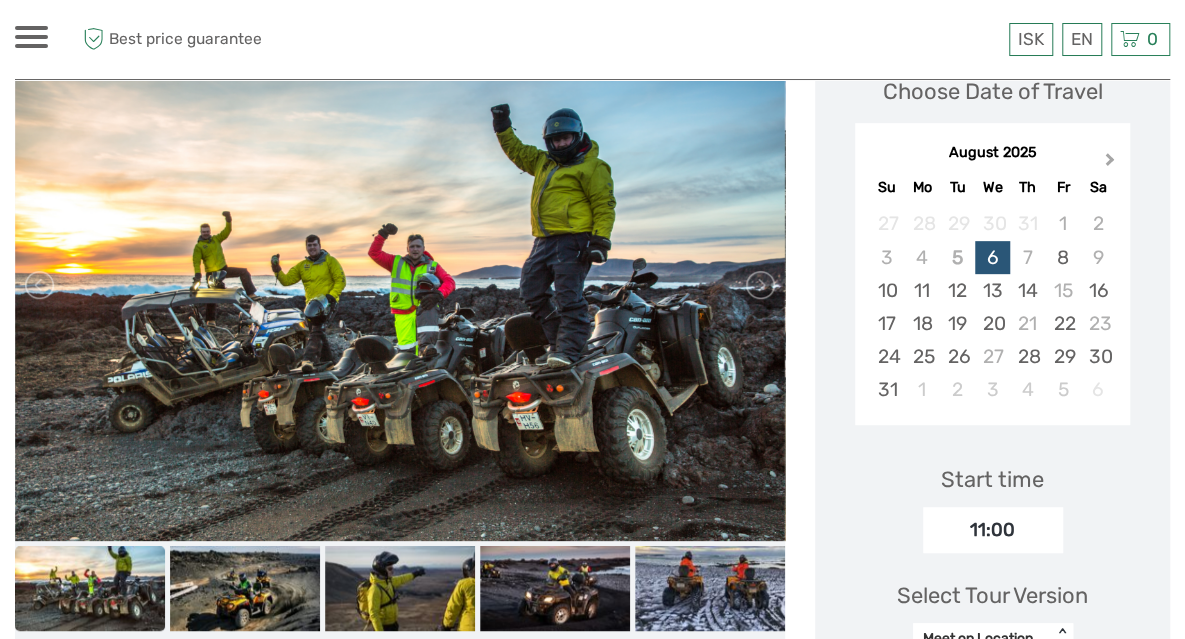 click on "Next Month" at bounding box center [1112, 164] 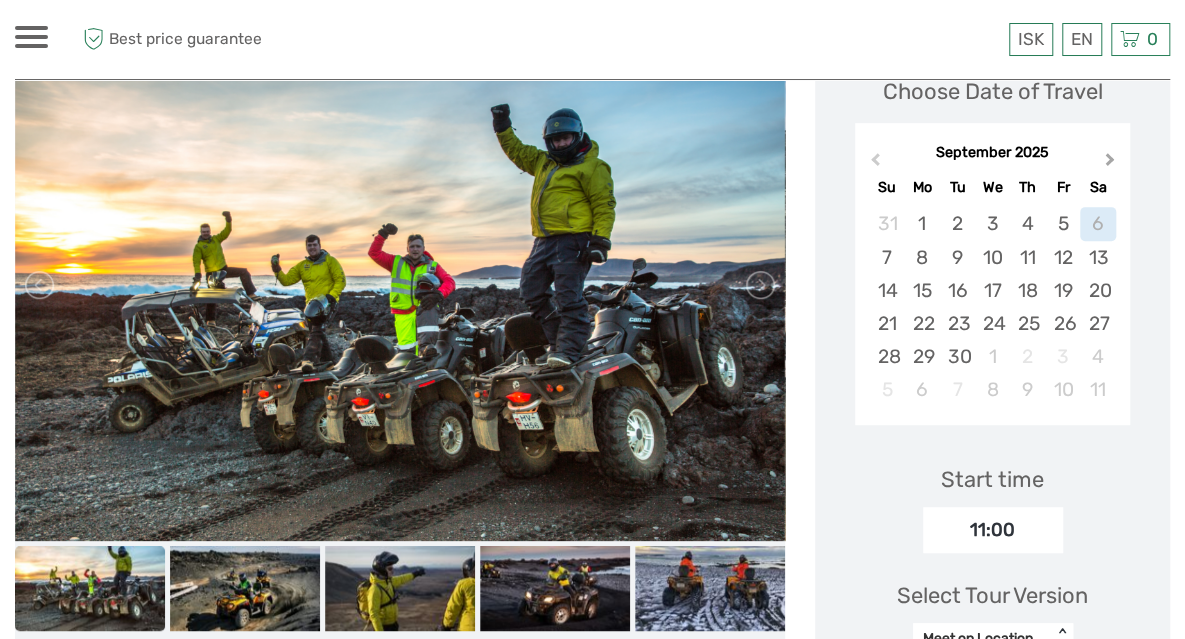 click on "Next Month" at bounding box center [1112, 164] 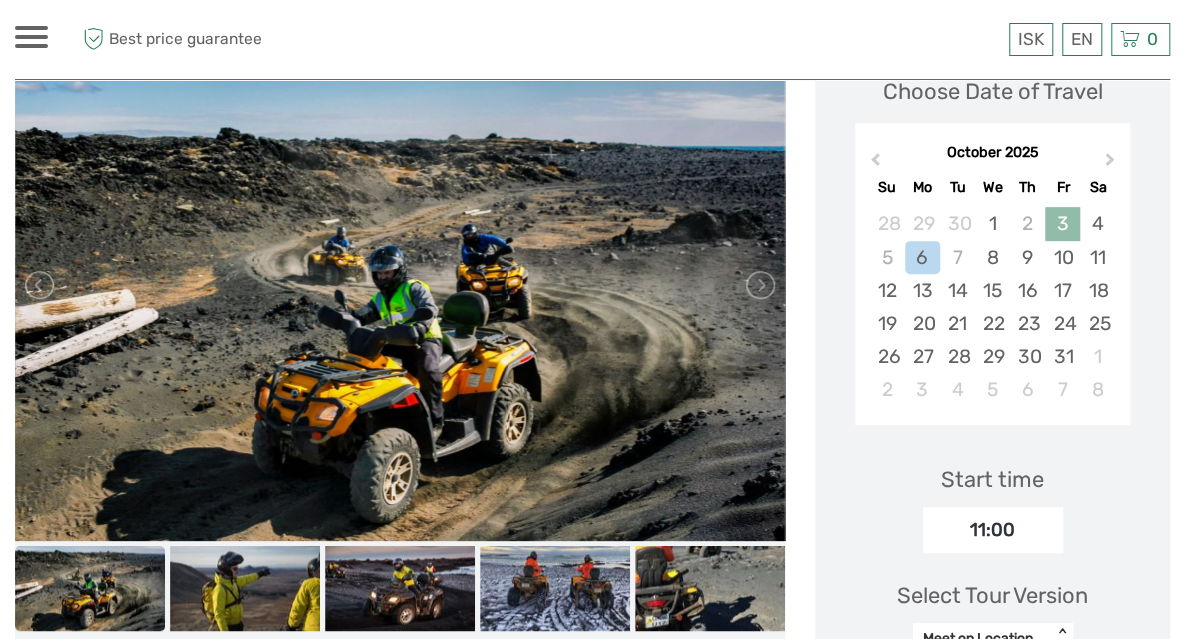 click on "3" at bounding box center (1062, 223) 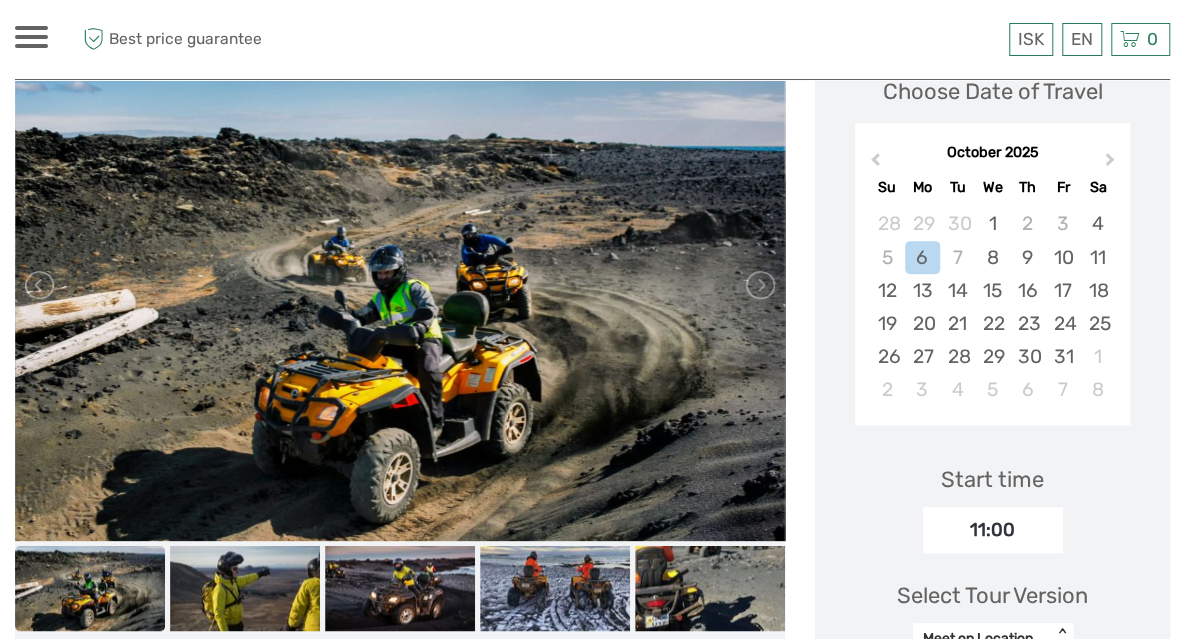 click on "11:00" at bounding box center (993, 530) 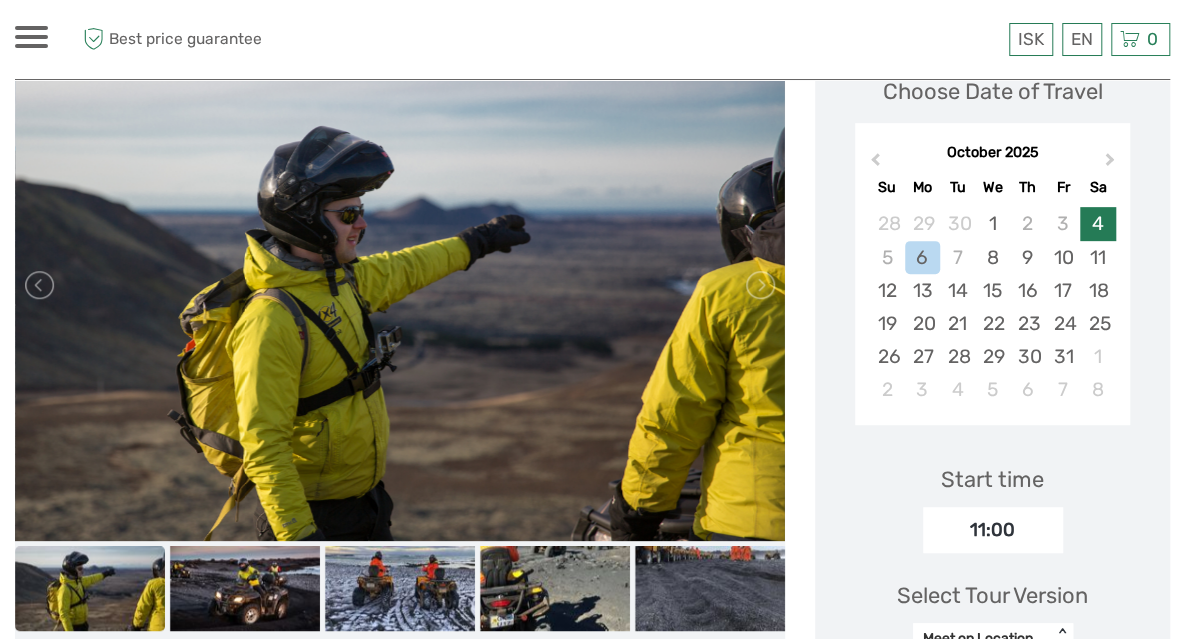 click on "4" at bounding box center [1097, 223] 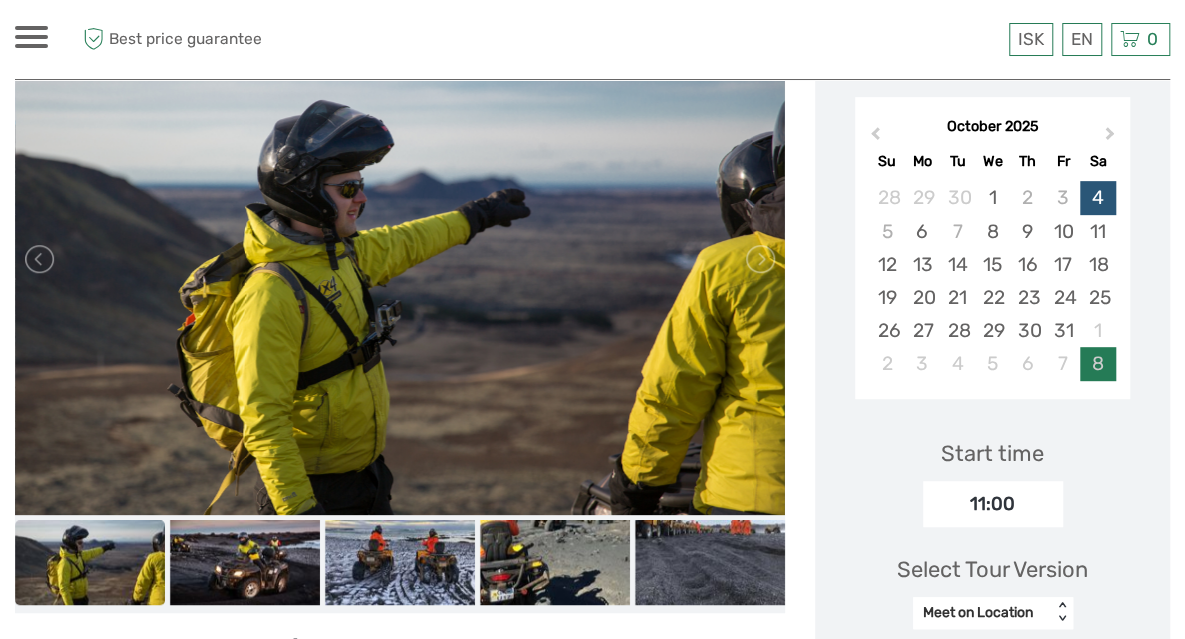 scroll, scrollTop: 331, scrollLeft: 0, axis: vertical 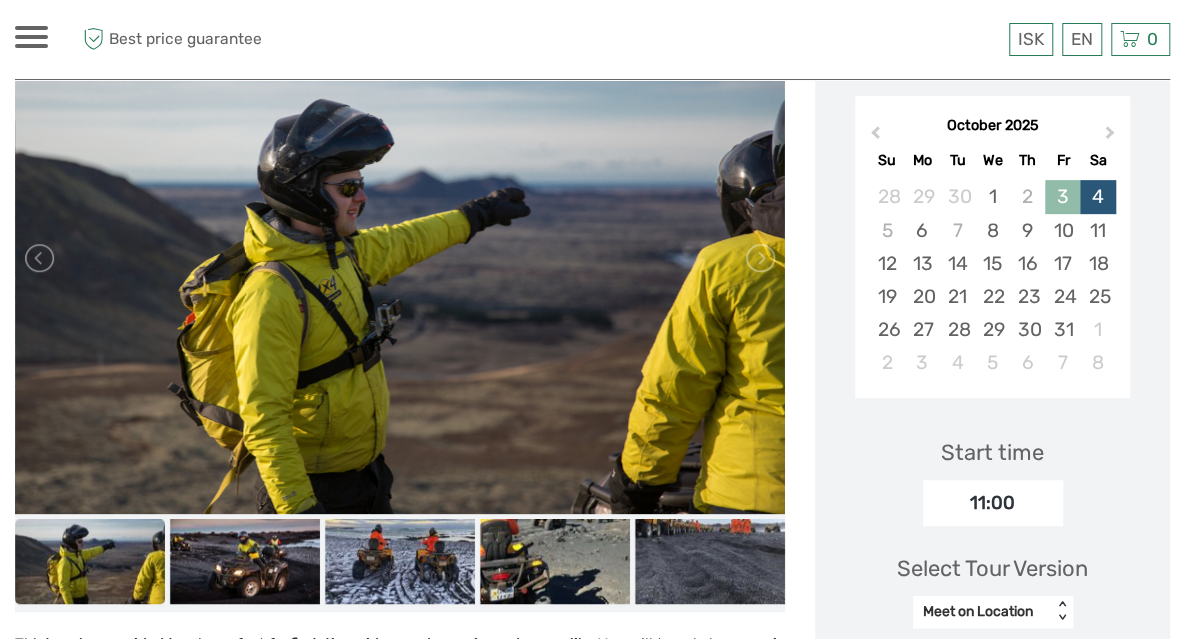 click on "3" at bounding box center (1062, 196) 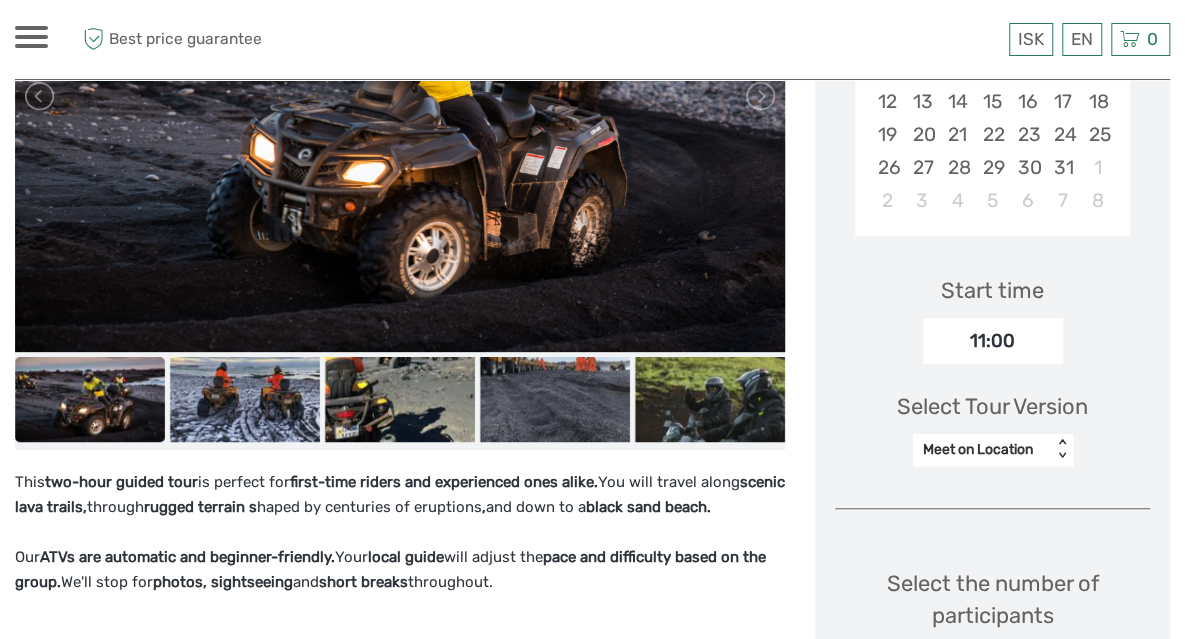 scroll, scrollTop: 497, scrollLeft: 0, axis: vertical 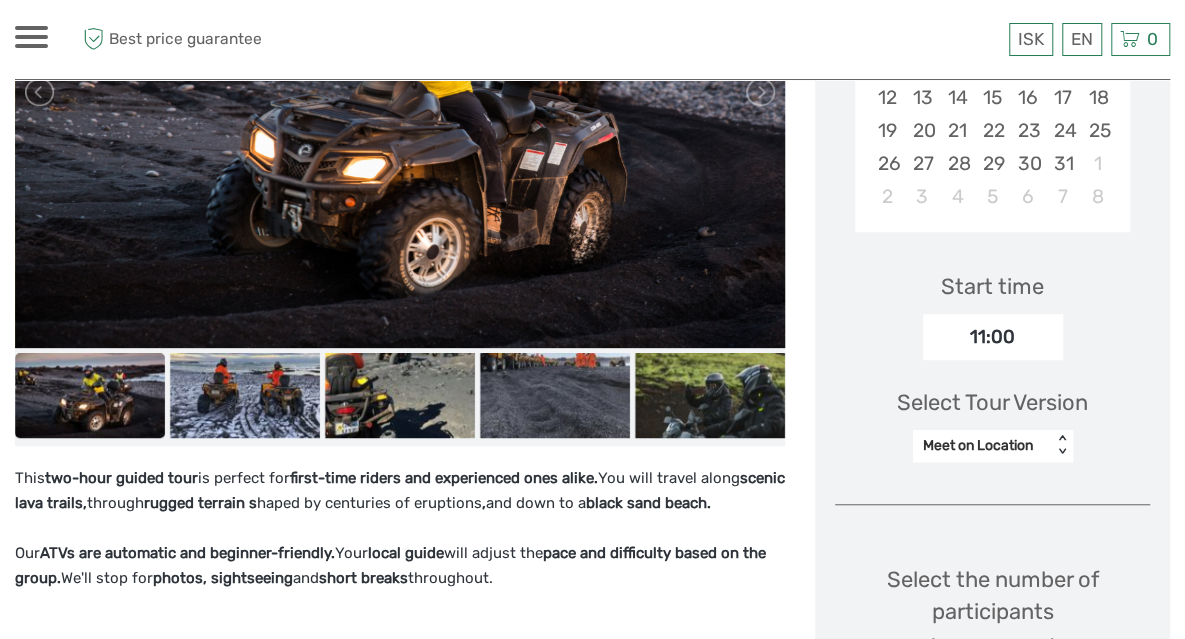 click on "11:00" at bounding box center [993, 337] 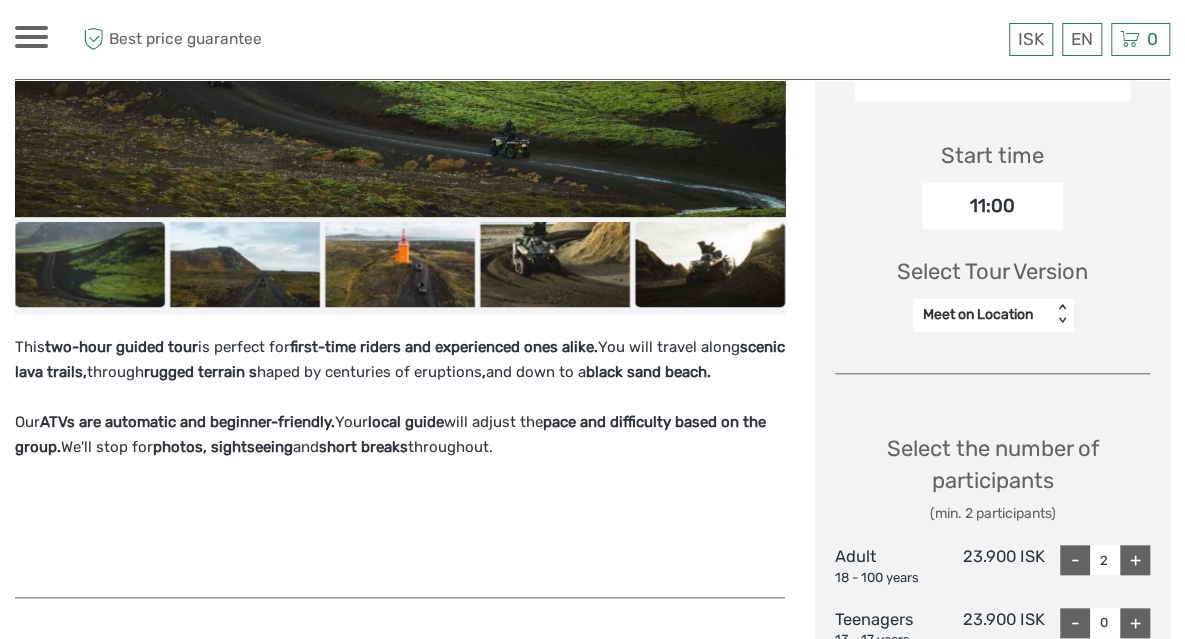 scroll, scrollTop: 627, scrollLeft: 0, axis: vertical 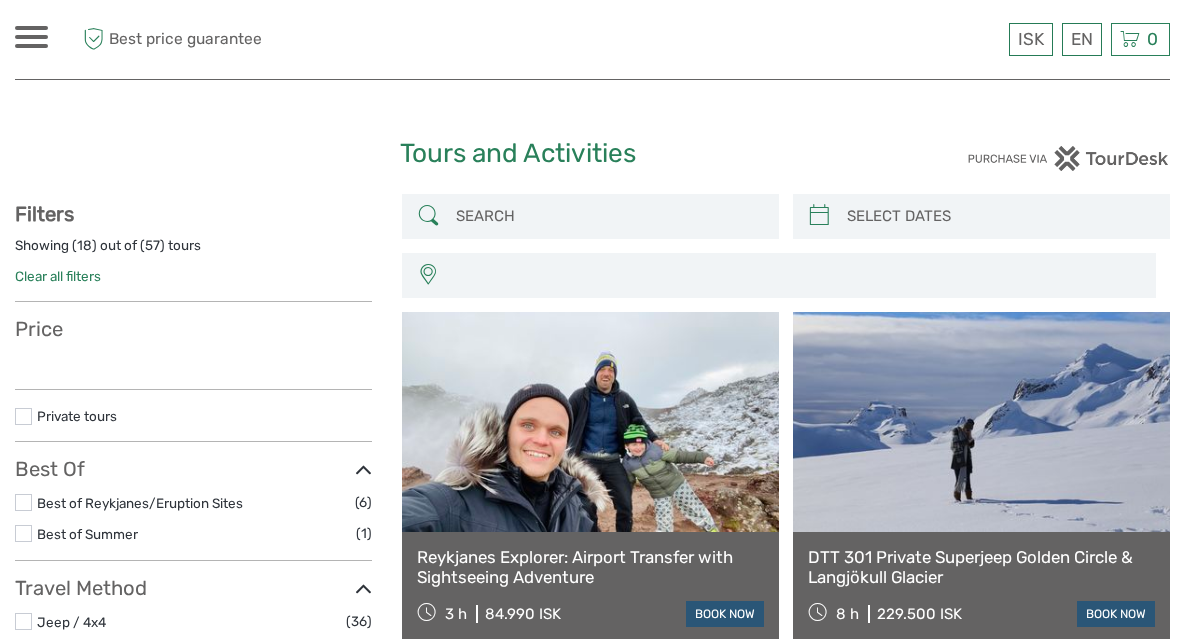 select 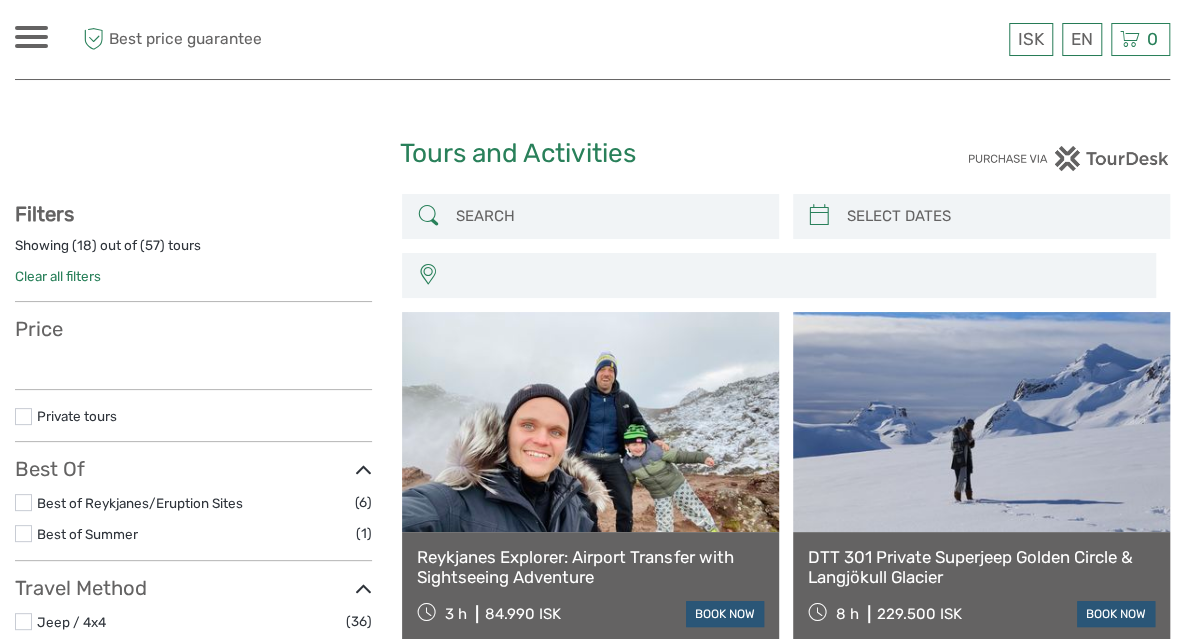 select 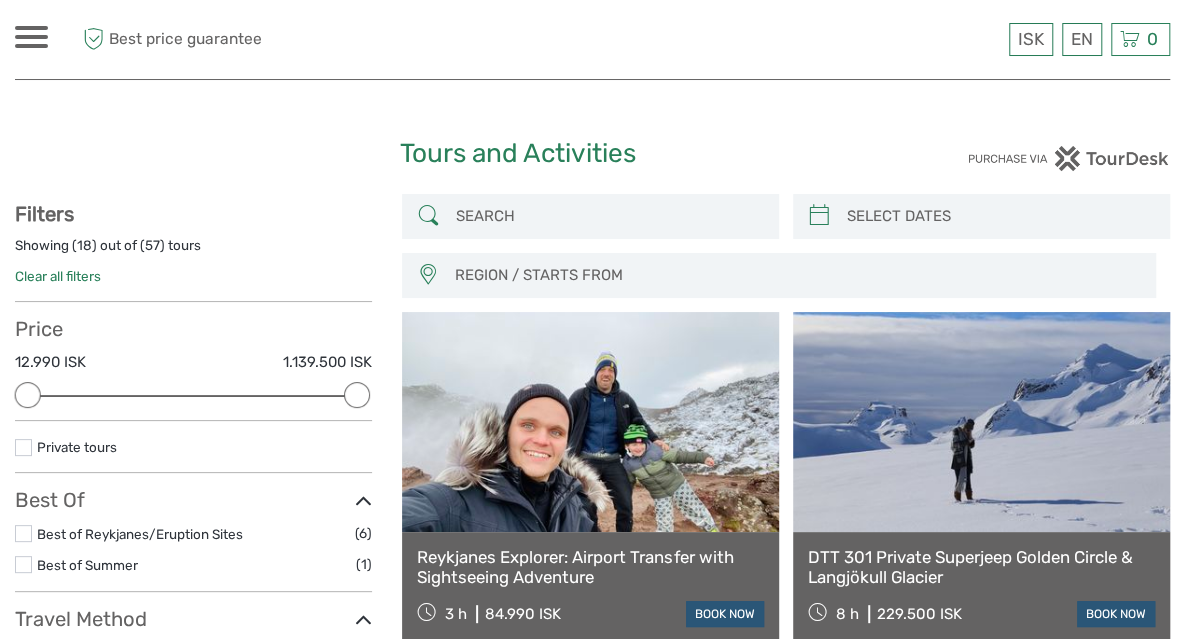 scroll, scrollTop: 0, scrollLeft: 0, axis: both 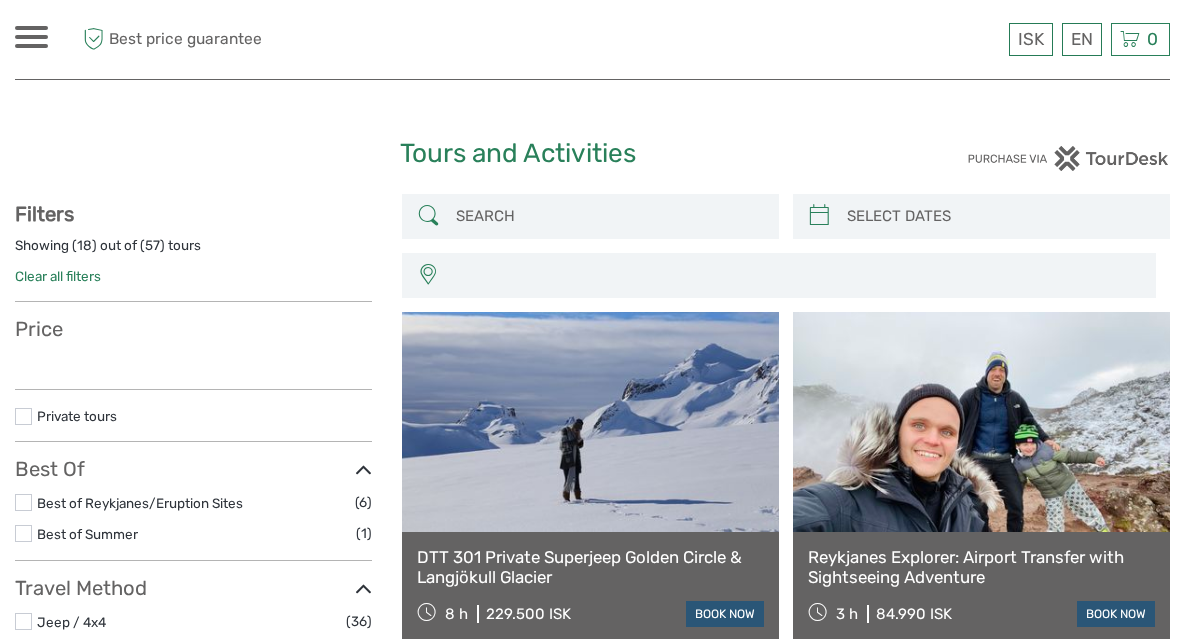 select 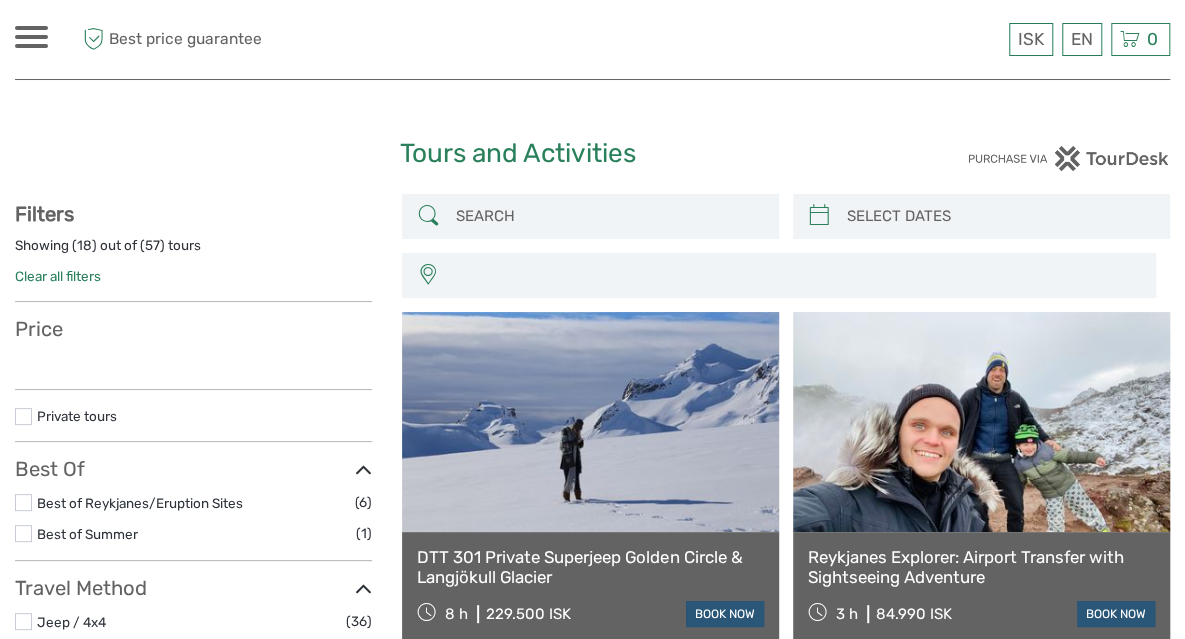 scroll, scrollTop: 0, scrollLeft: 0, axis: both 